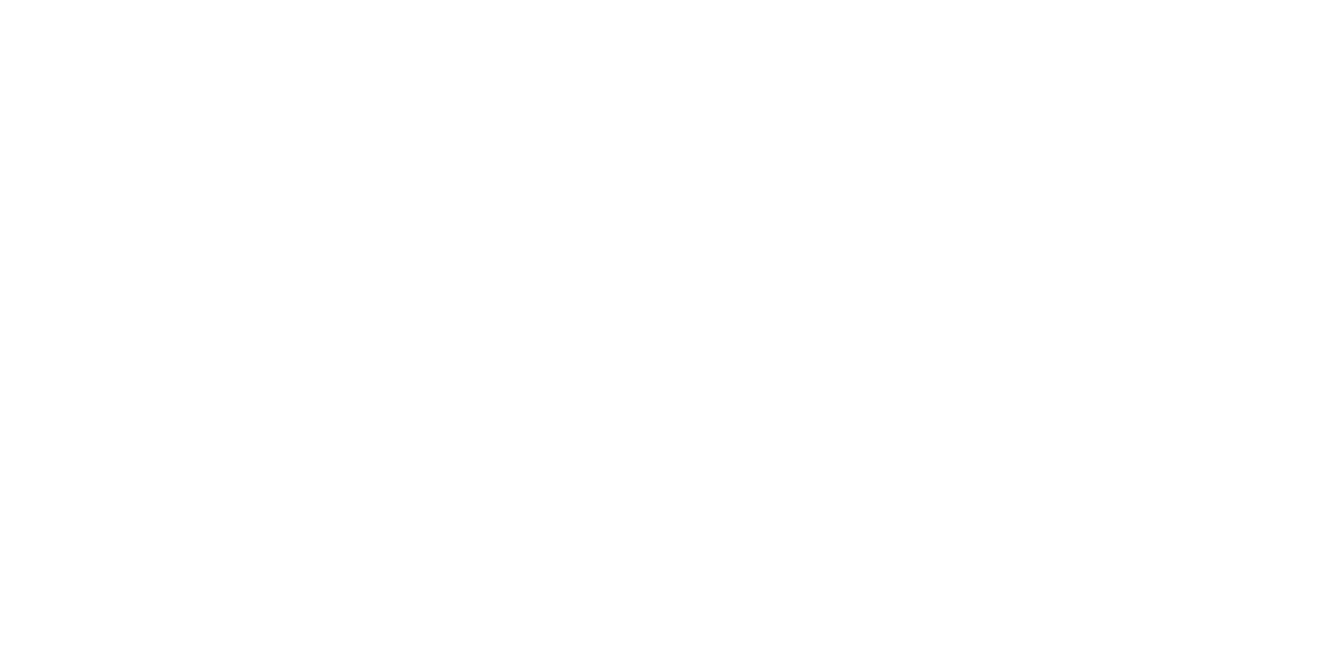 scroll, scrollTop: 0, scrollLeft: 0, axis: both 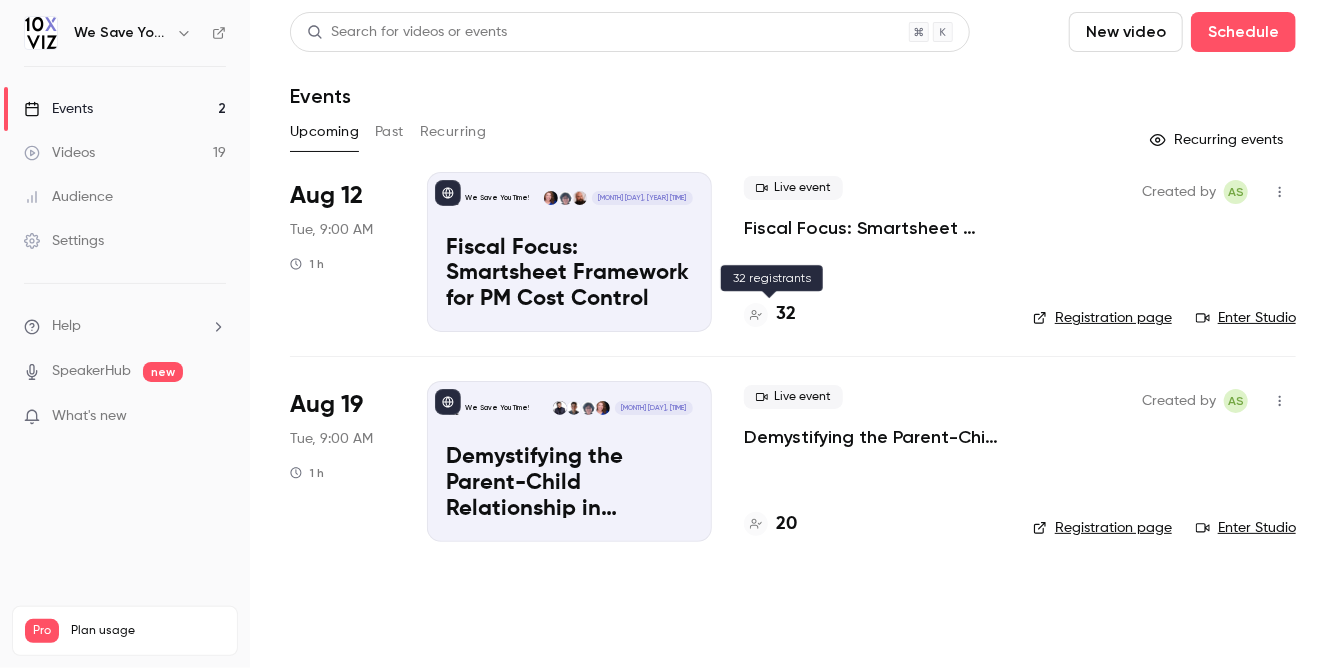 click on "32" at bounding box center [786, 314] 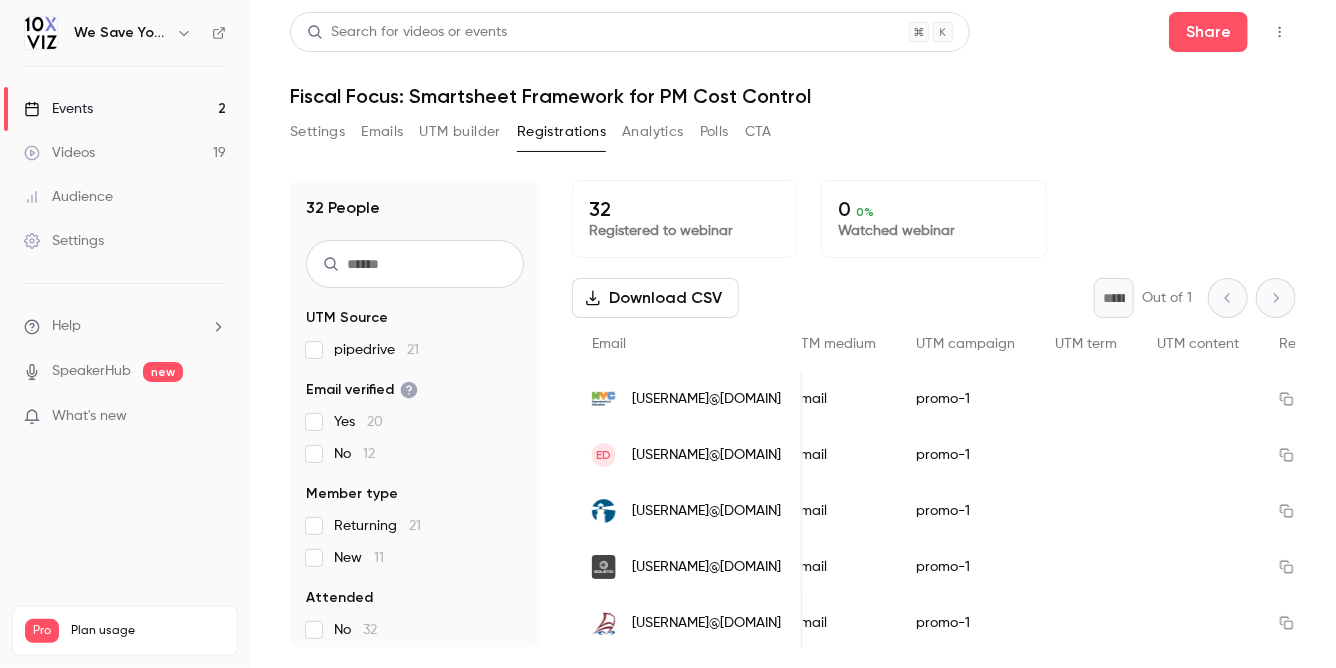 scroll, scrollTop: 0, scrollLeft: 1403, axis: horizontal 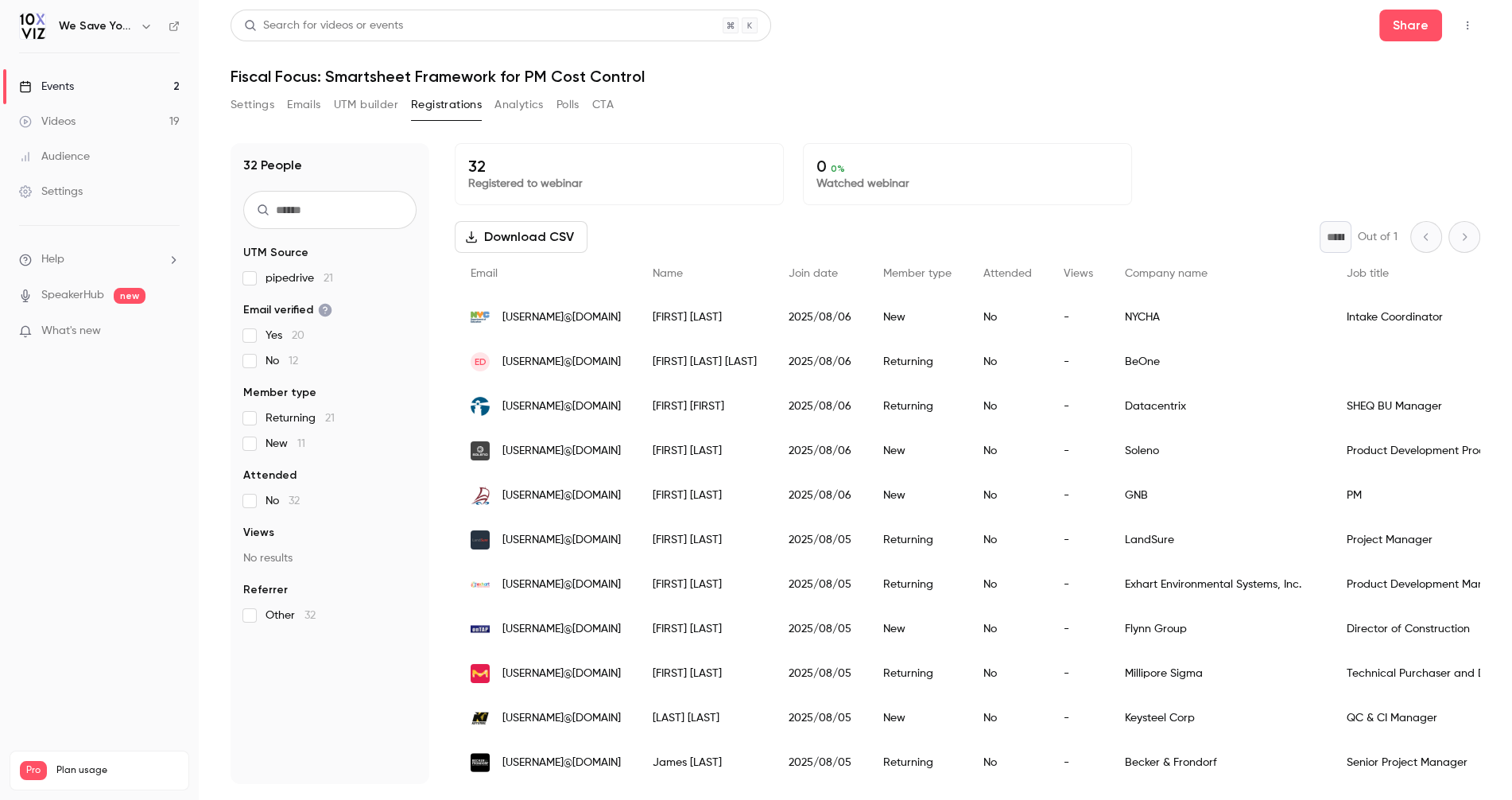 click on "Chyenne   Grace" at bounding box center [704, 317] 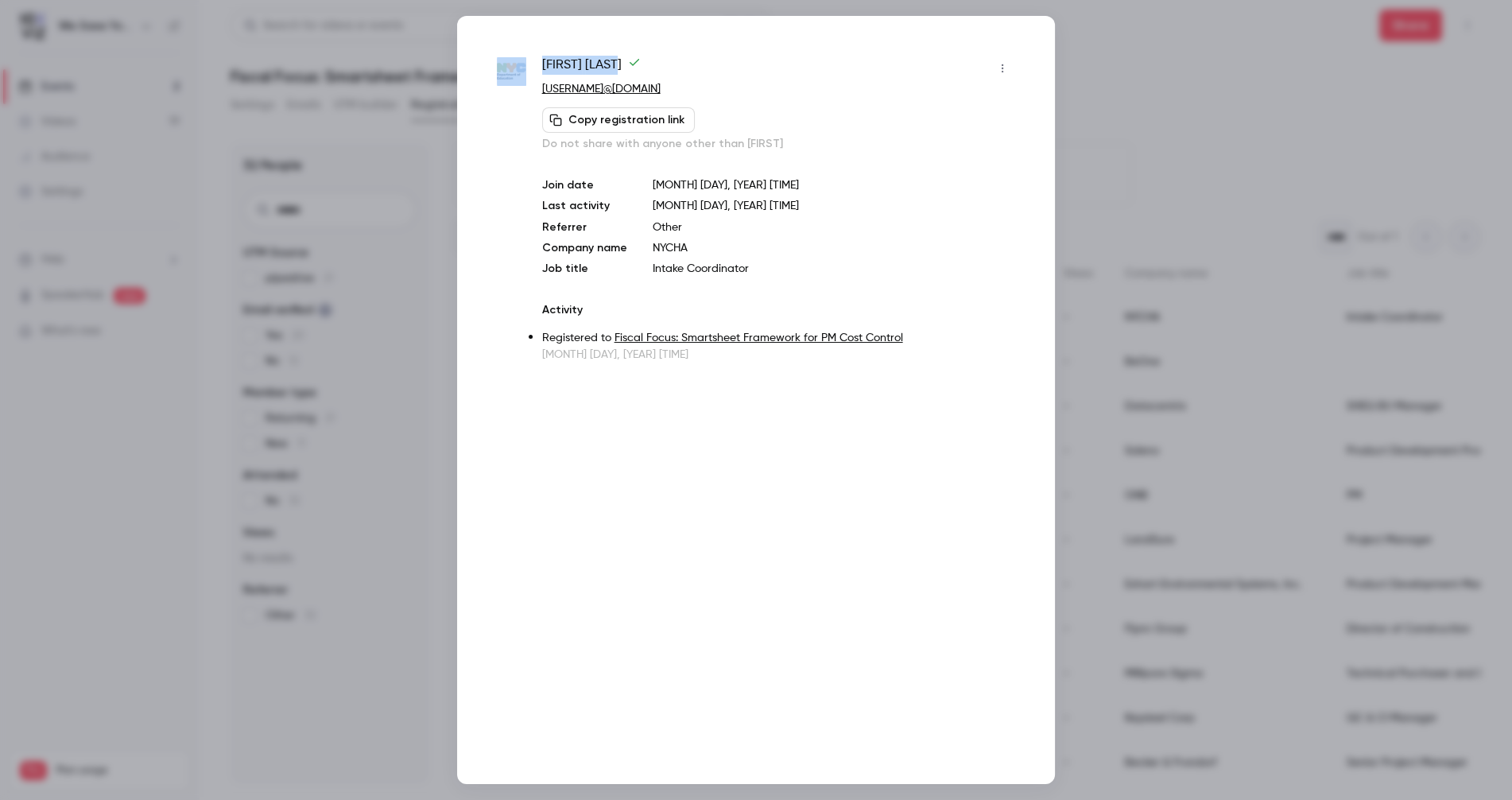 drag, startPoint x: 725, startPoint y: 80, endPoint x: 502, endPoint y: 83, distance: 223.02018 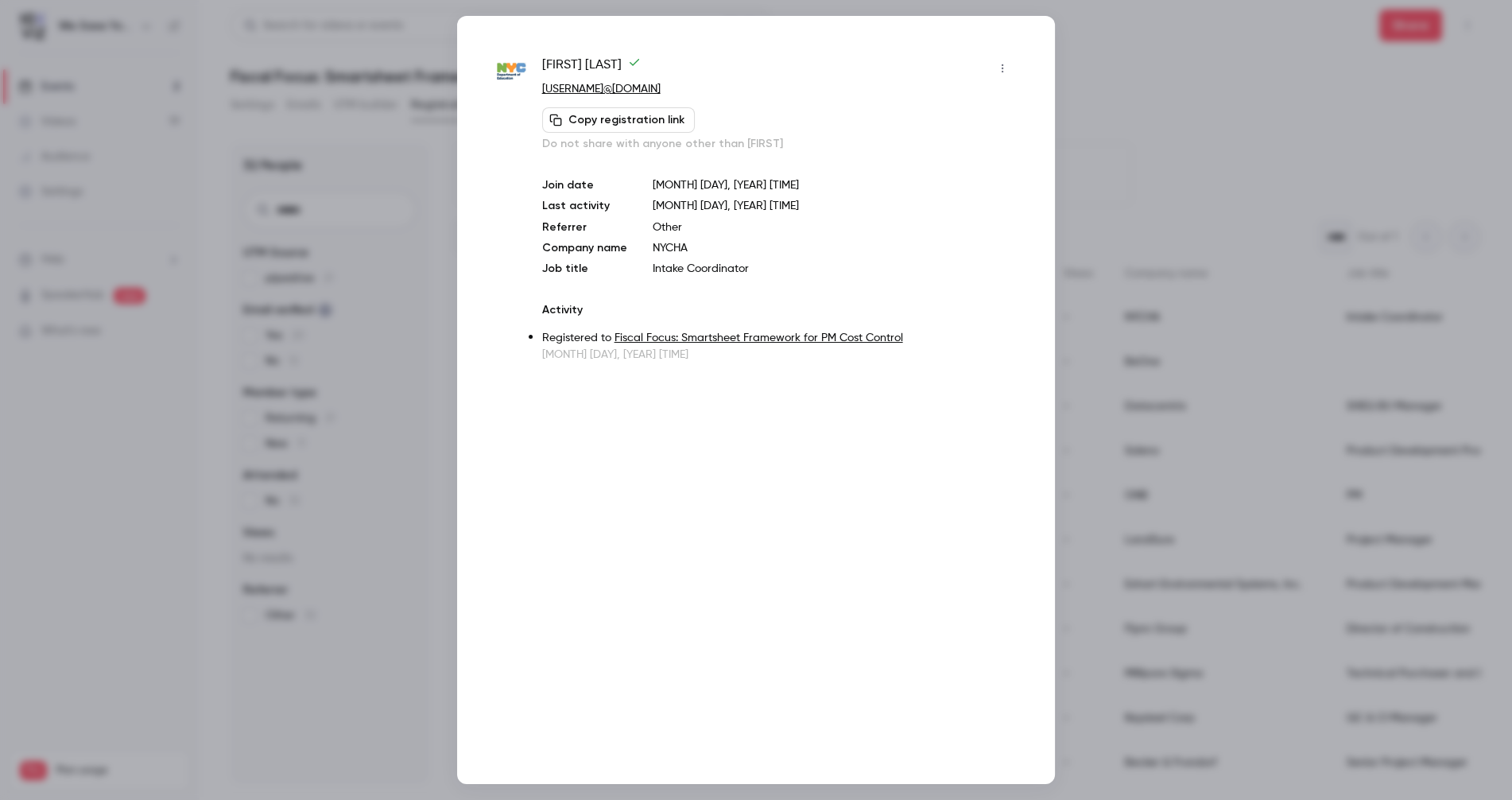 click on "chyenne.grace@nycha.nyc.gov" at bounding box center [778, 89] 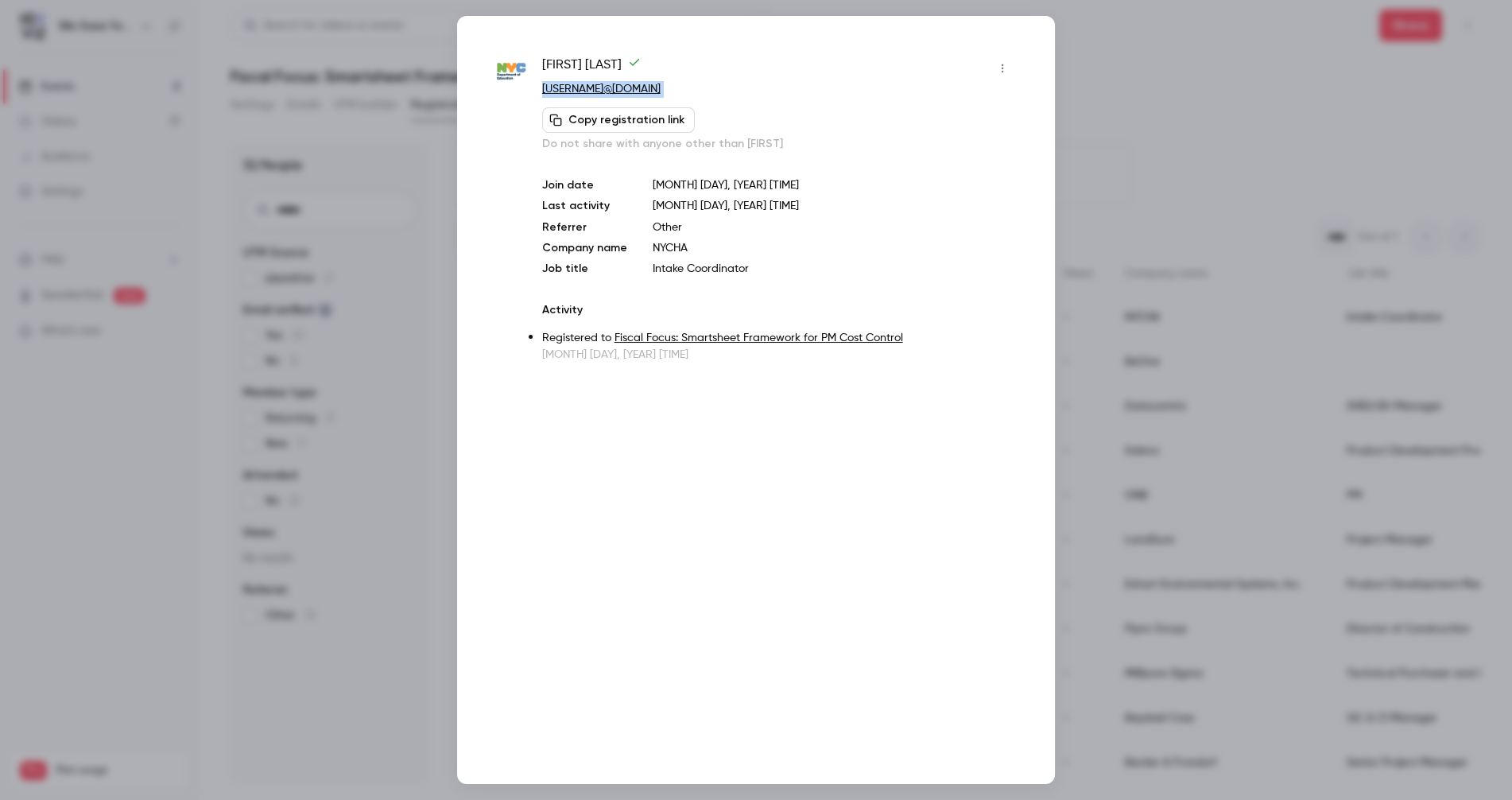 drag, startPoint x: 731, startPoint y: 87, endPoint x: 541, endPoint y: 90, distance: 190.02368 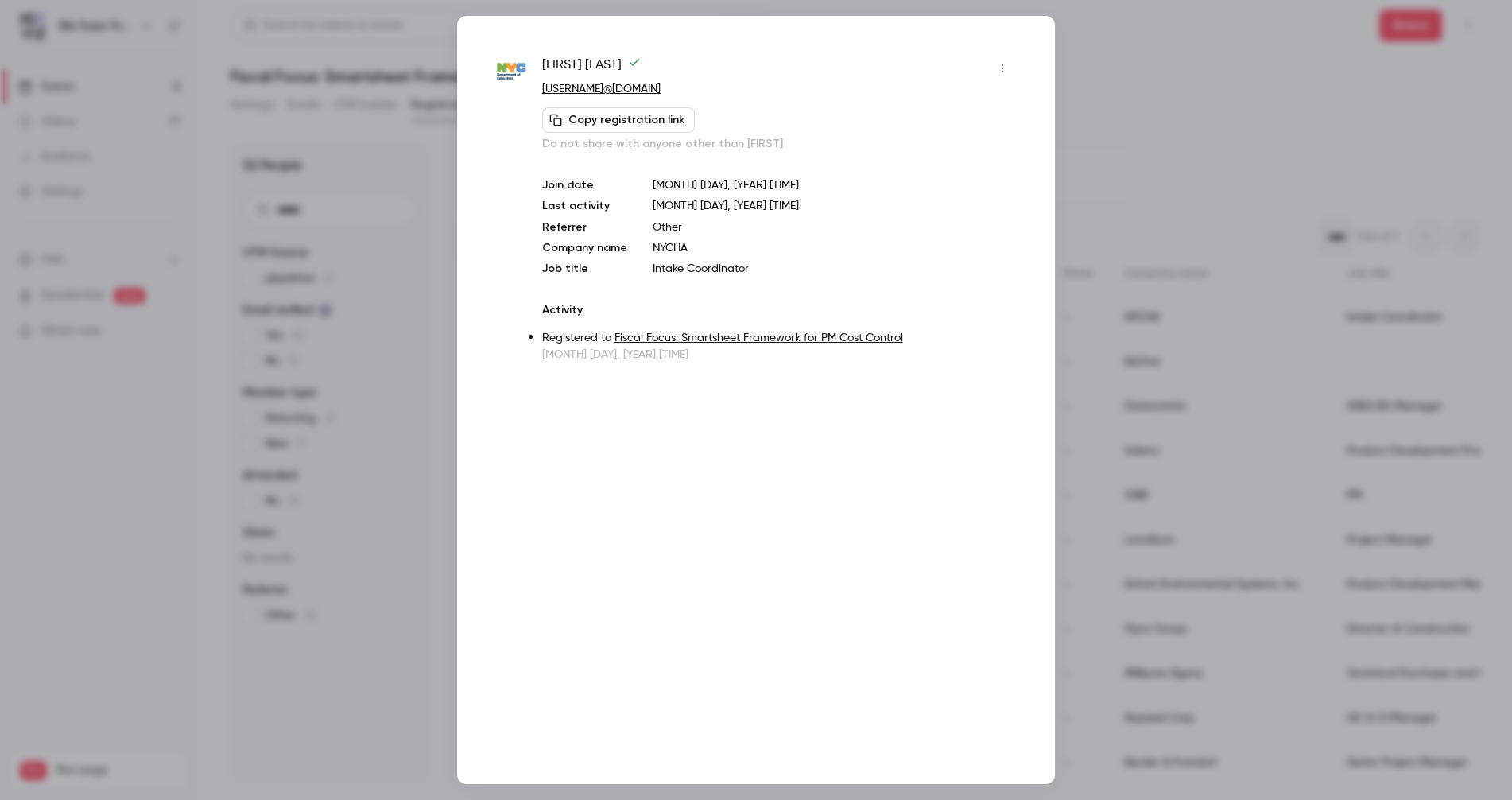 click at bounding box center (756, 400) 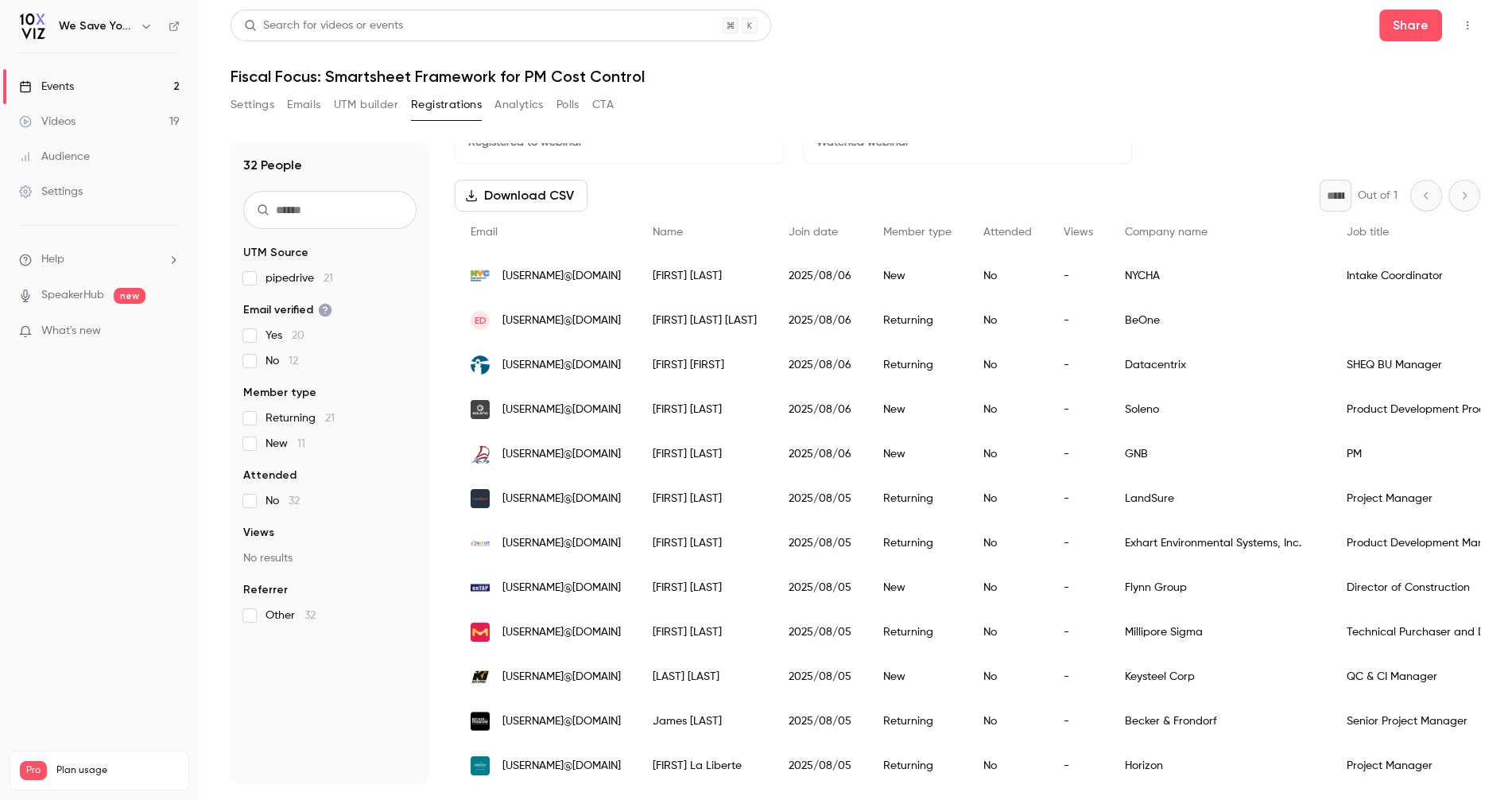 scroll, scrollTop: 52, scrollLeft: 0, axis: vertical 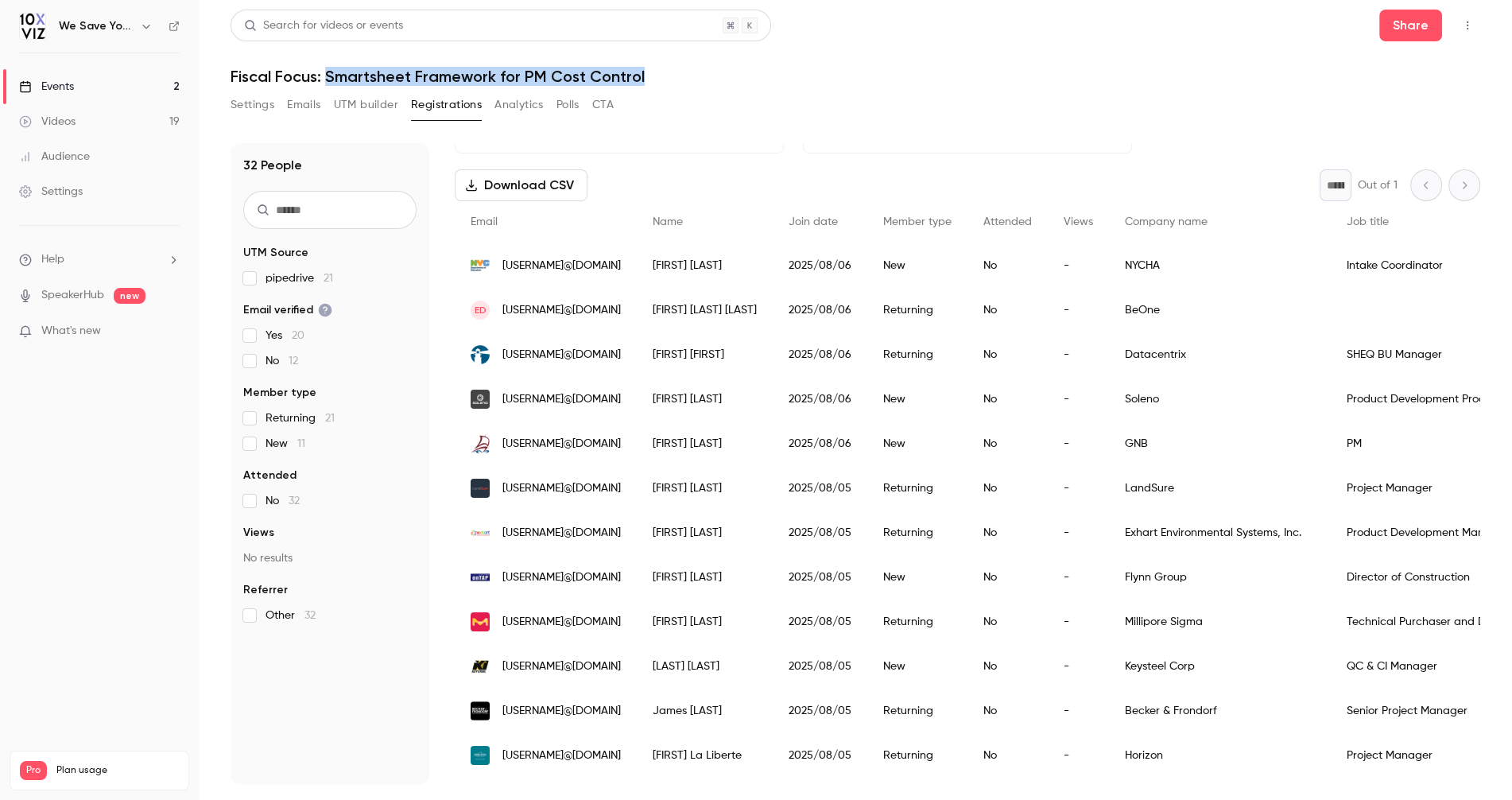 drag, startPoint x: 653, startPoint y: 73, endPoint x: 328, endPoint y: 76, distance: 325.0138 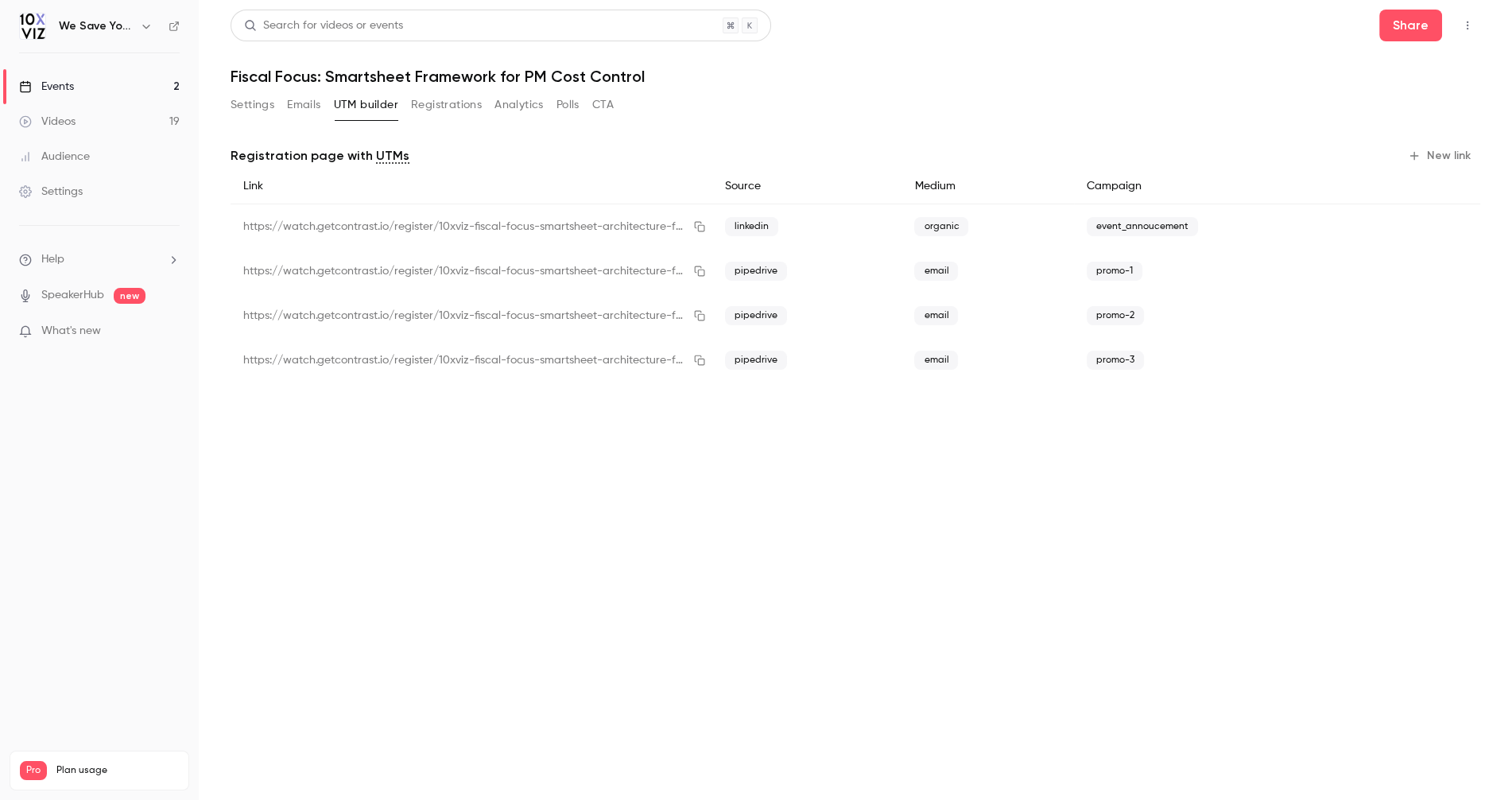 click on "Search for videos or events Share Fiscal Focus: Smartsheet Framework for PM Cost Control Settings Emails UTM builder Registrations Analytics Polls CTA Registration page with UTMs New link Link Source Medium Campaign https://watch.getcontrast.io/register/10xviz-fiscal-focus-smartsheet-architecture-for-pm-cost-control?utm_source=linkedin&utm_medium=organic&utm_campaign=event_annoucement linkedin organic event_annoucement https://watch.getcontrast.io/register/10xviz-fiscal-focus-smartsheet-architecture-for-pm-cost-control?utm_source=pipedrive&utm_medium=email&utm_campaign=promo-1 pipedrive email promo-1 https://watch.getcontrast.io/register/10xviz-fiscal-focus-smartsheet-architecture-for-pm-cost-control?utm_source=pipedrive&utm_medium=email&utm_campaign=promo-2 pipedrive email promo-2 https://watch.getcontrast.io/register/10xviz-fiscal-focus-smartsheet-architecture-for-pm-cost-control?utm_source=pipedrive&utm_medium=email&utm_campaign=promo-3 pipedrive email promo-3" at bounding box center (855, 400) 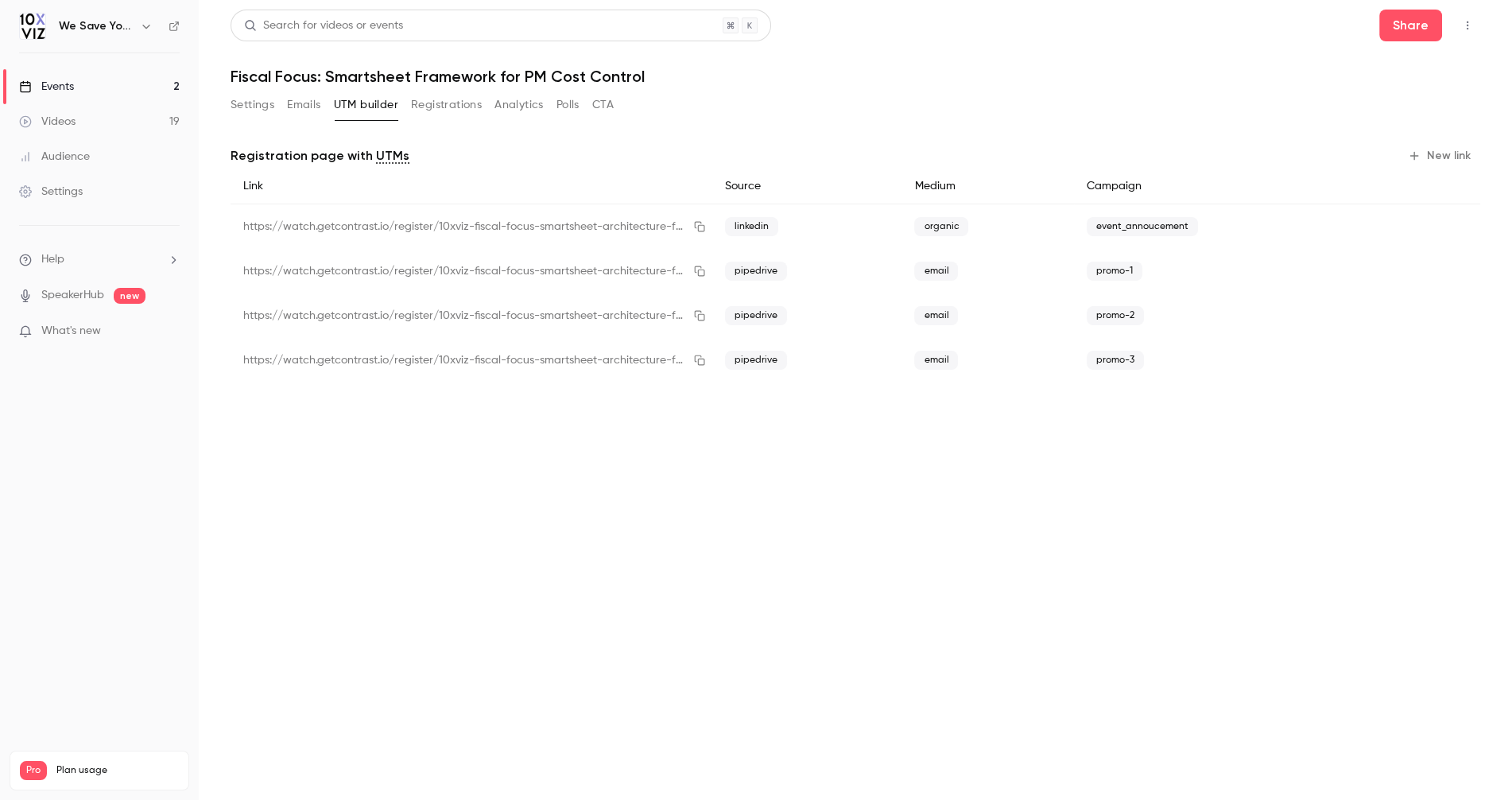 click on "New link" at bounding box center [1440, 156] 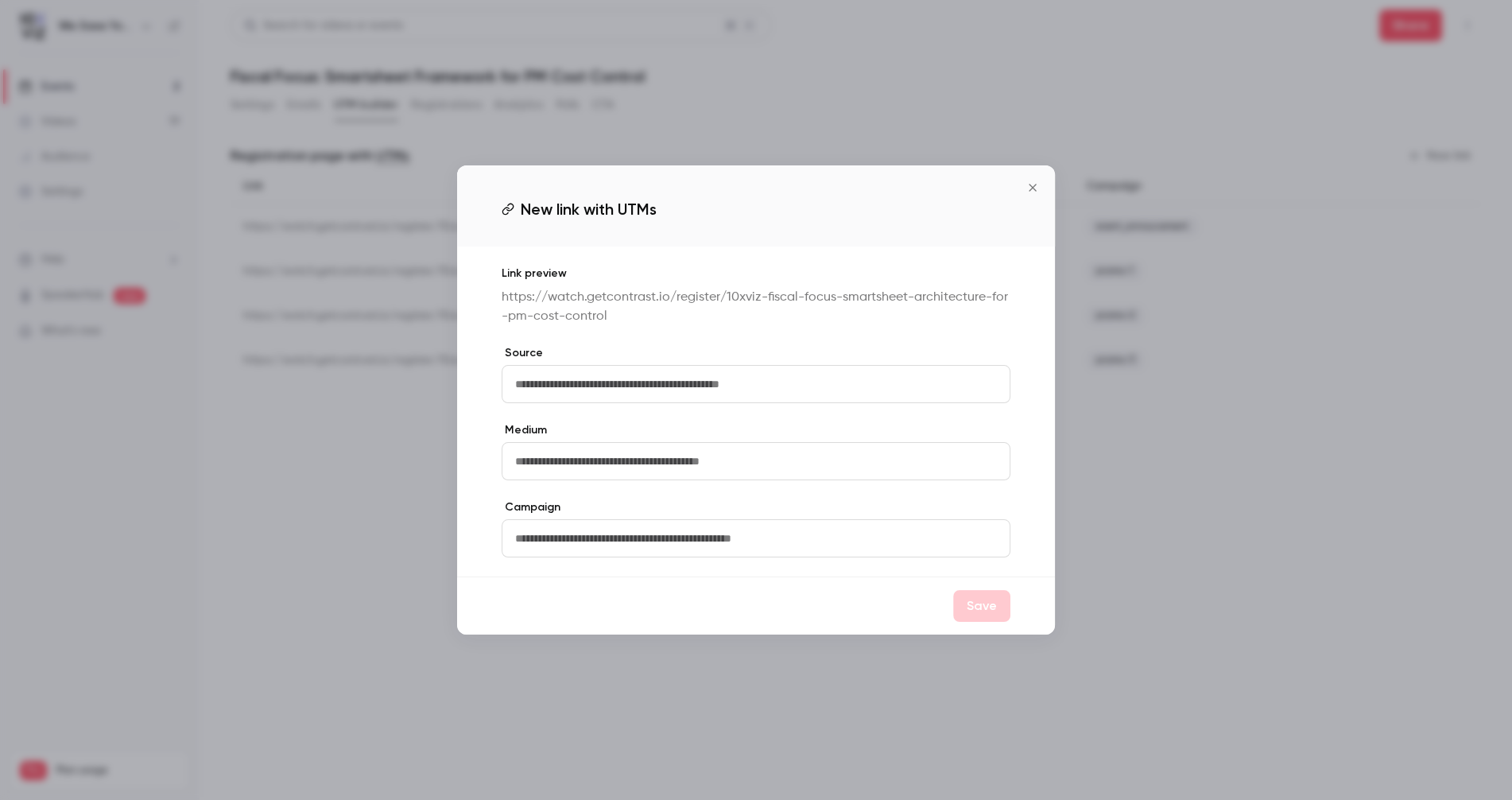 click at bounding box center (756, 384) 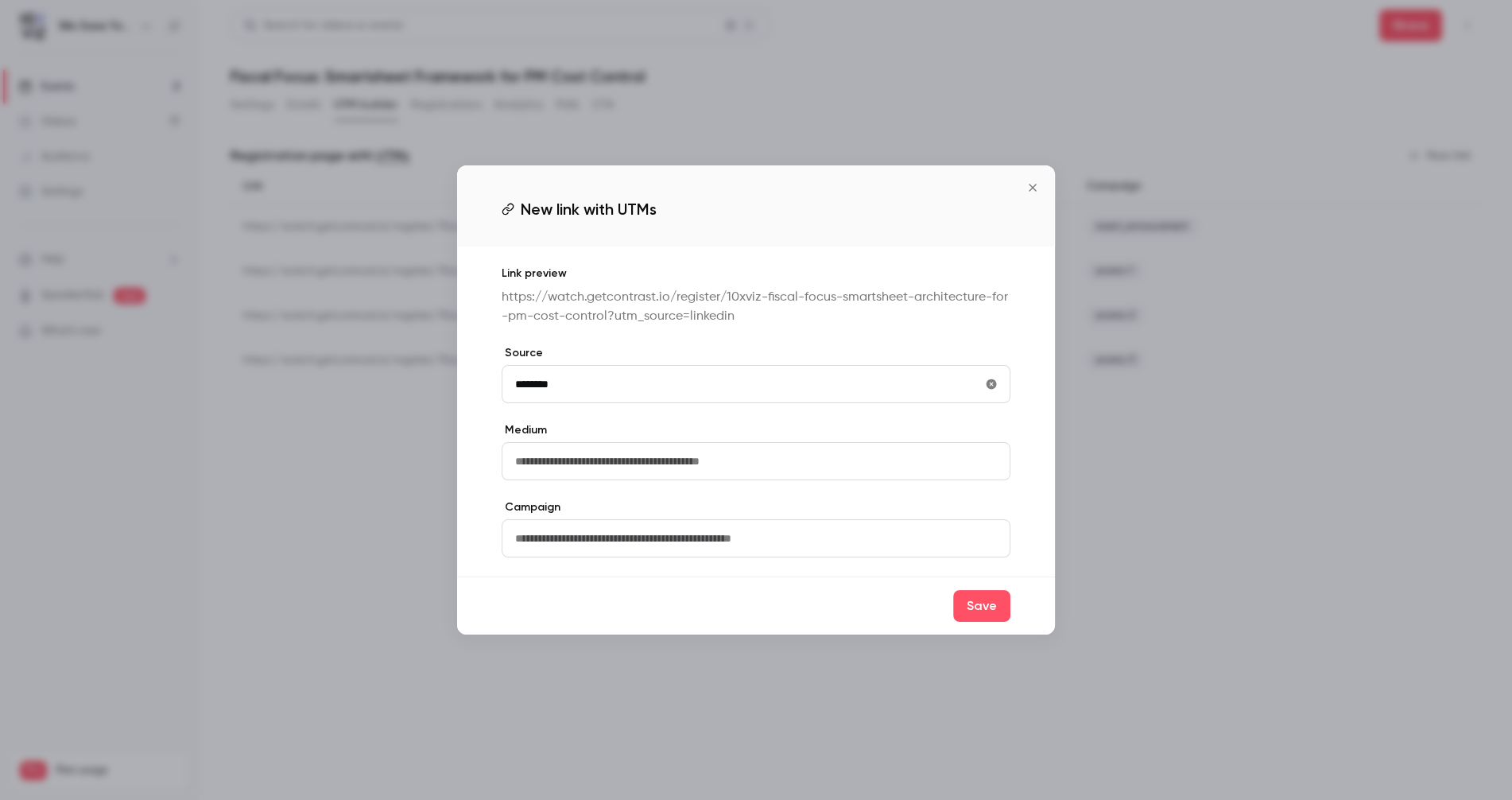 type on "********" 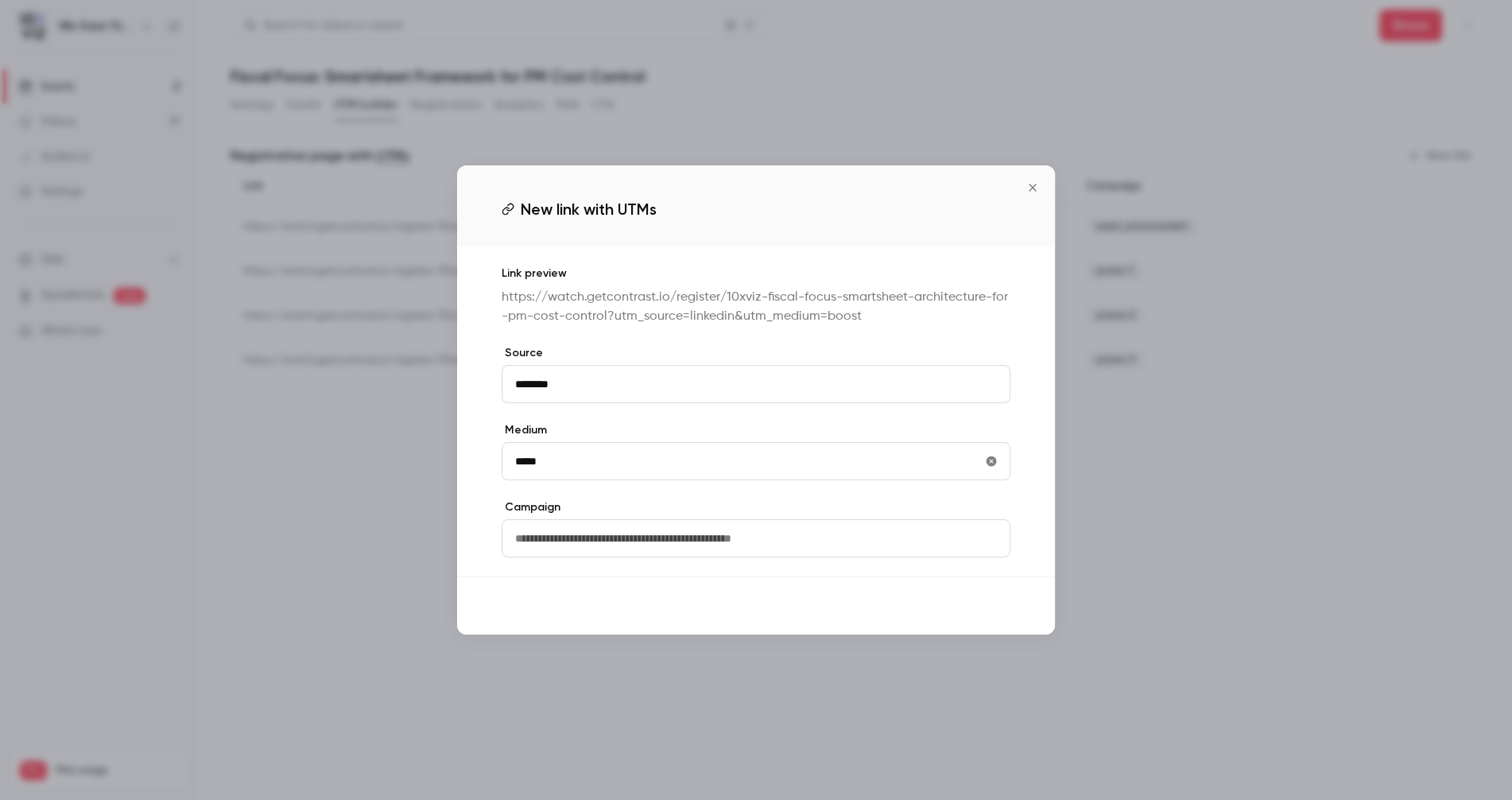 type on "*****" 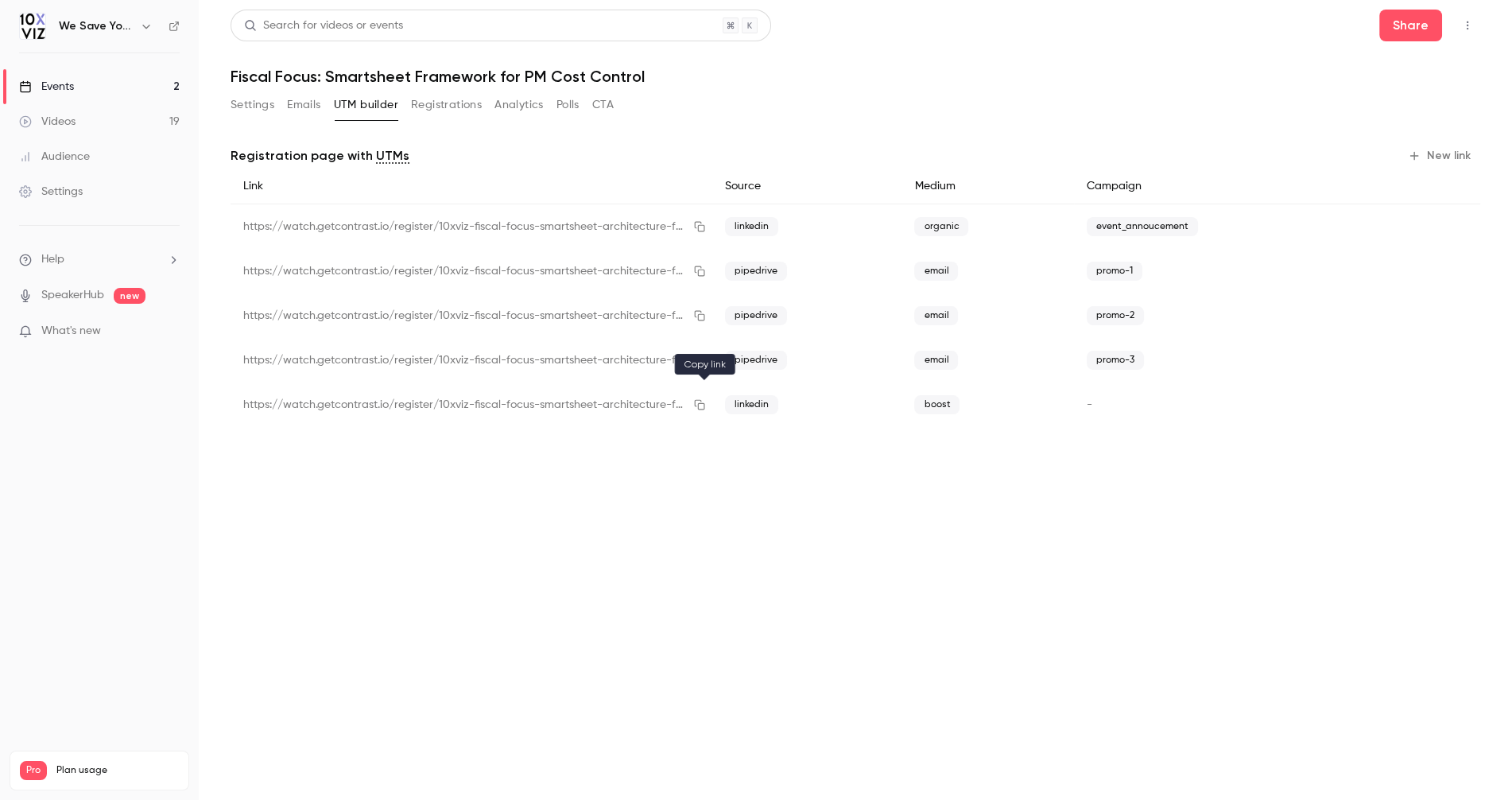 click 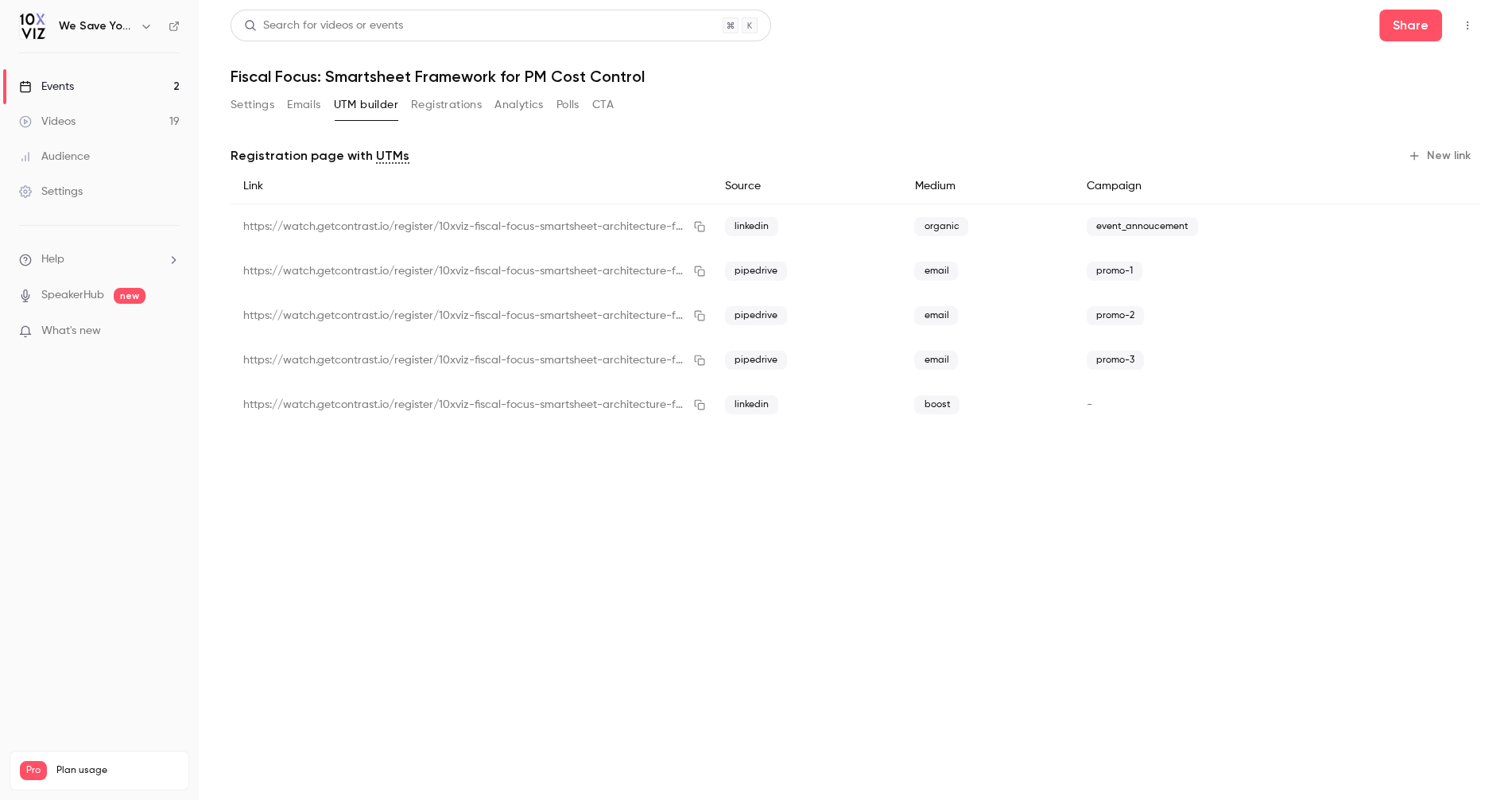 click on "Settings" at bounding box center (252, 105) 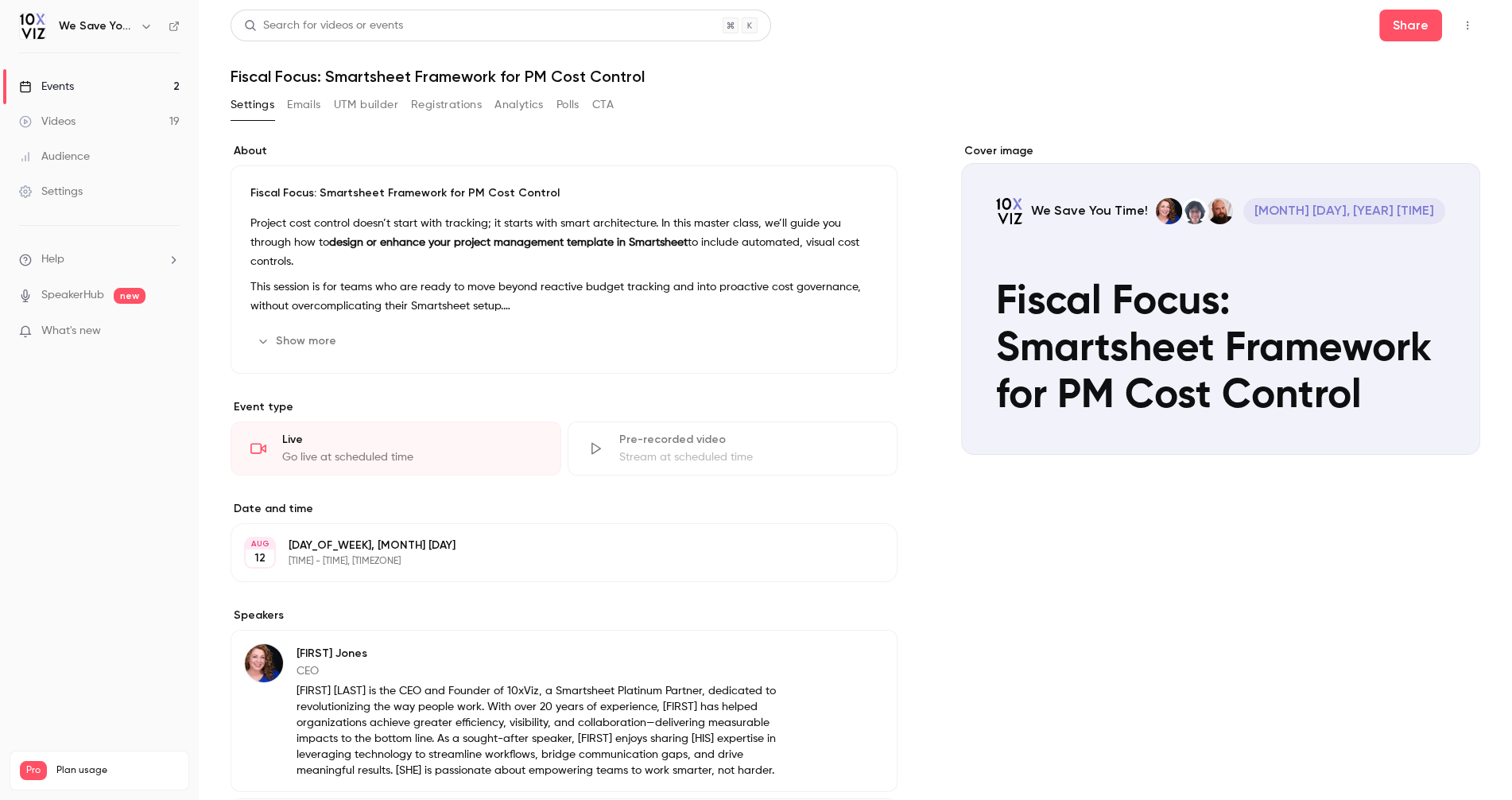 click on "Show more" at bounding box center (298, 341) 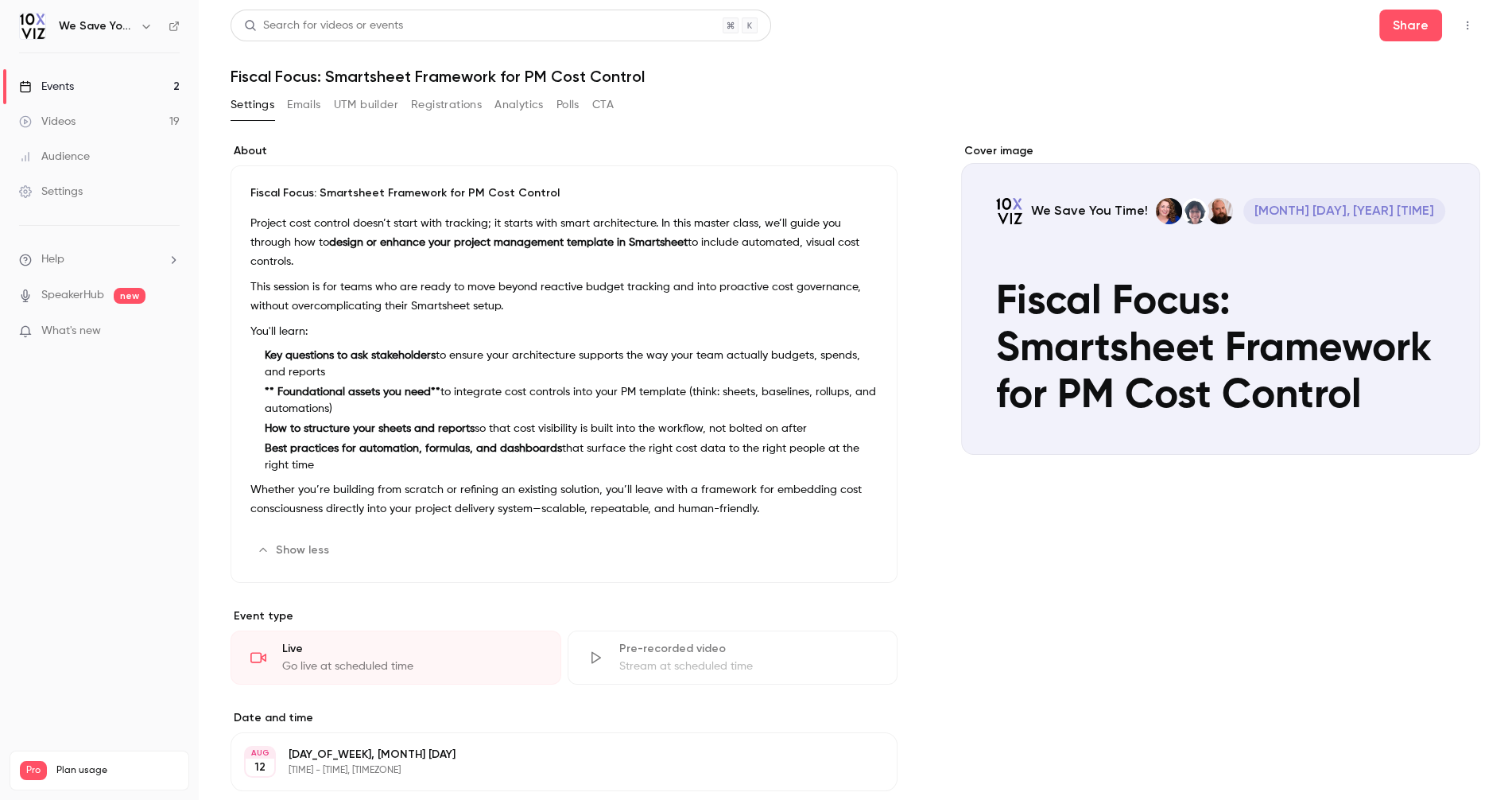 drag, startPoint x: 767, startPoint y: 489, endPoint x: 249, endPoint y: 196, distance: 595.1244 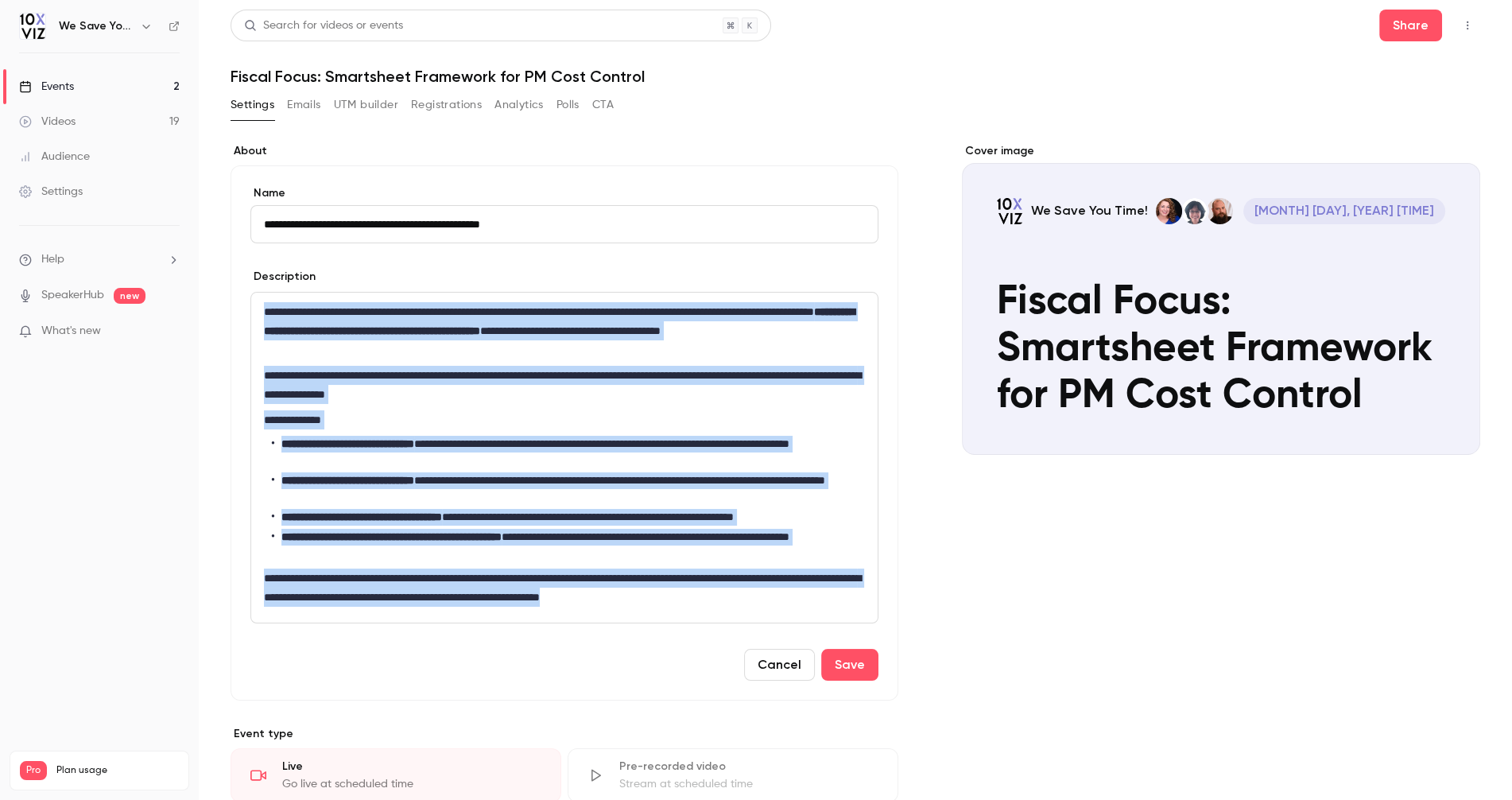 drag, startPoint x: 776, startPoint y: 596, endPoint x: 268, endPoint y: 294, distance: 590.989 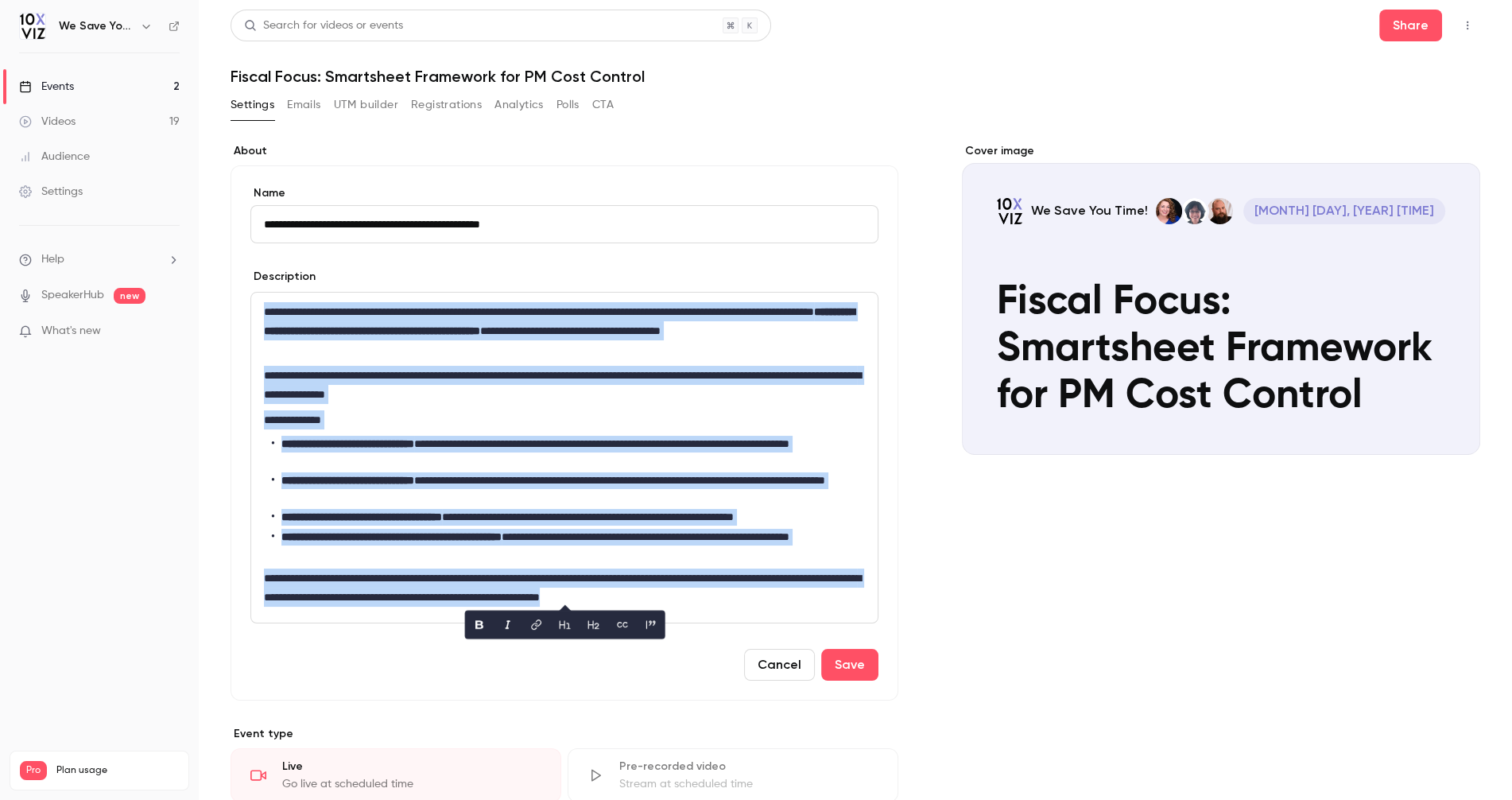 click on "Cancel" at bounding box center (779, 665) 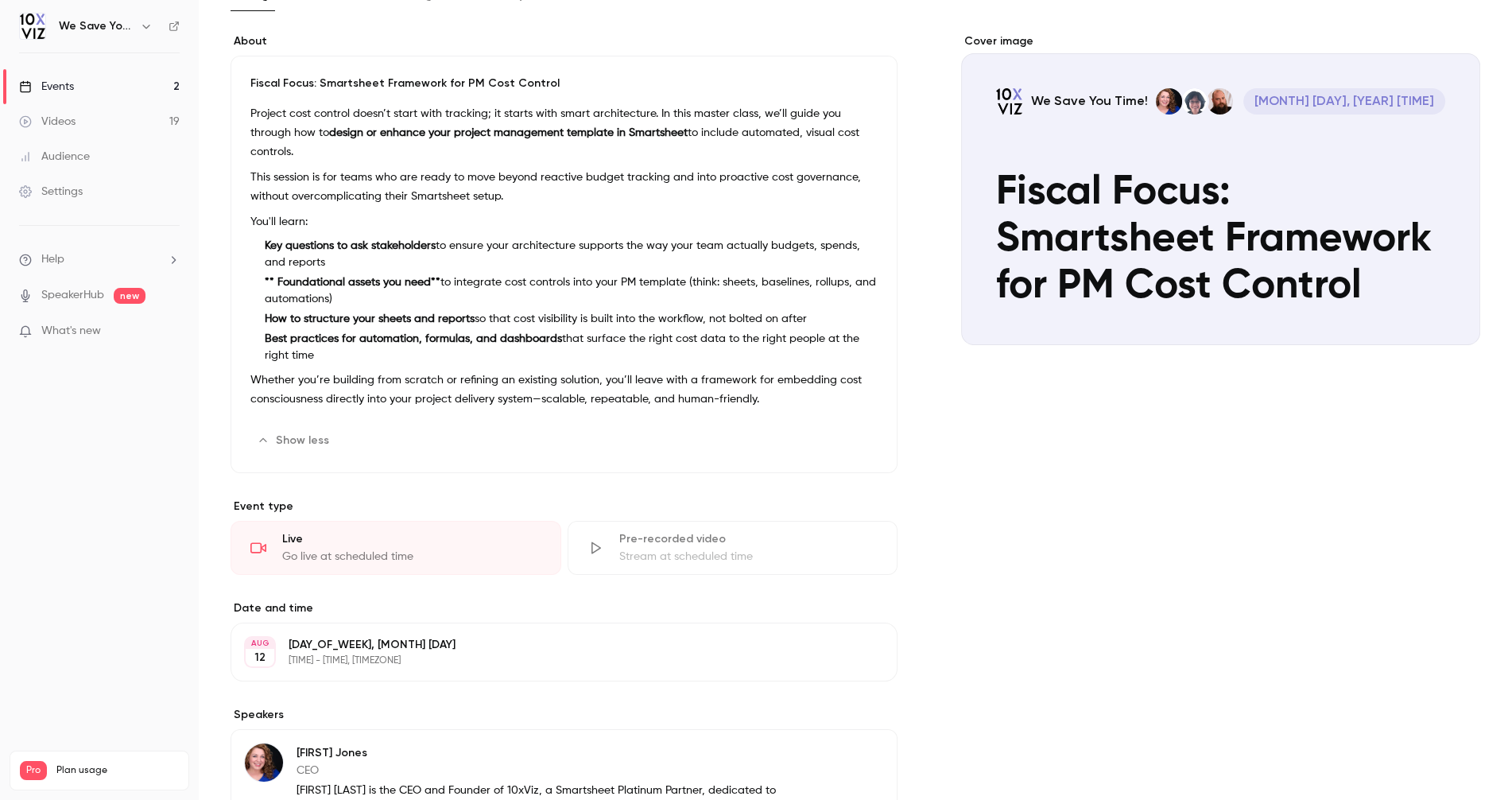 scroll, scrollTop: 0, scrollLeft: 0, axis: both 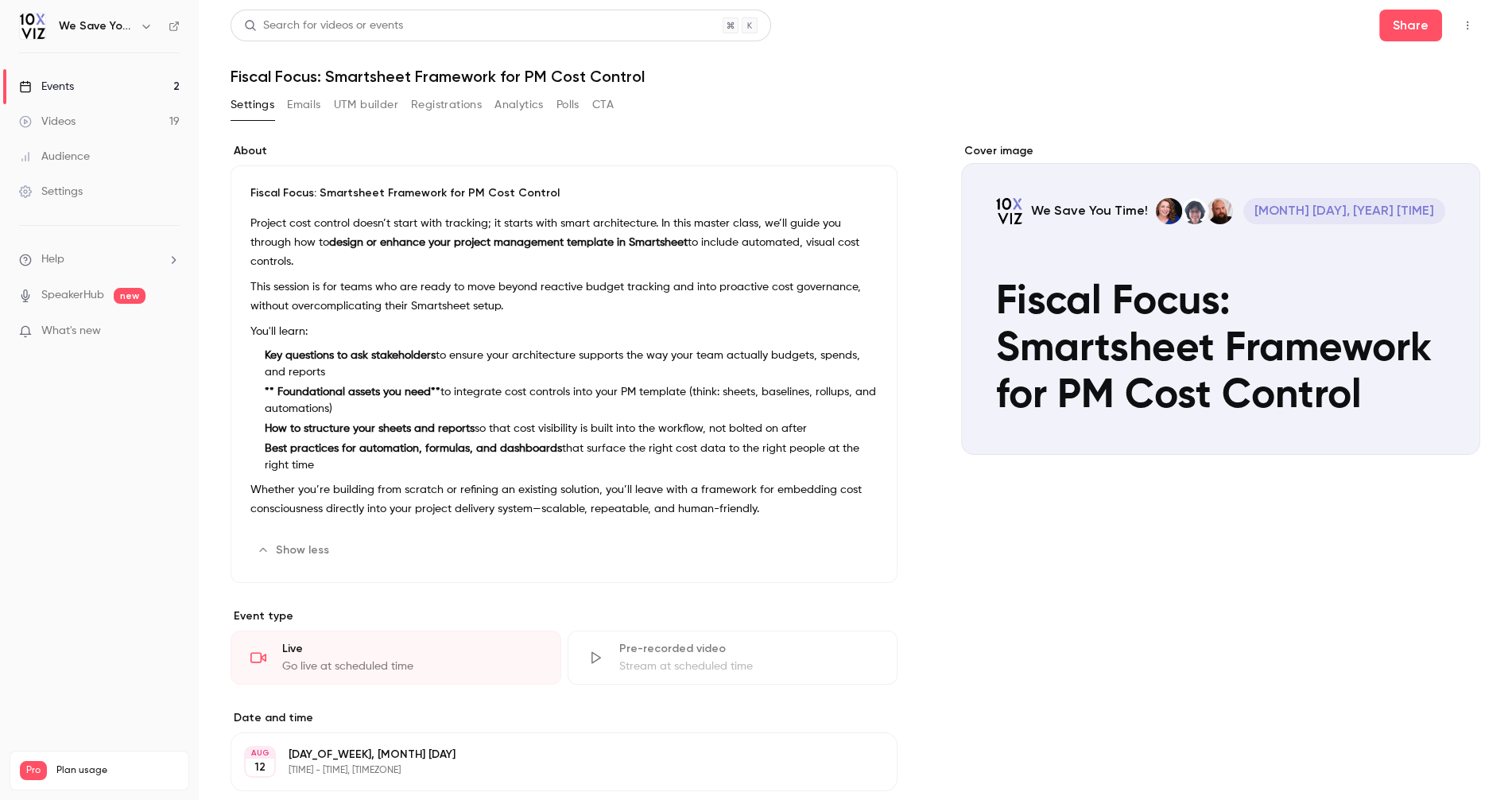 click on "Registrations" at bounding box center (446, 105) 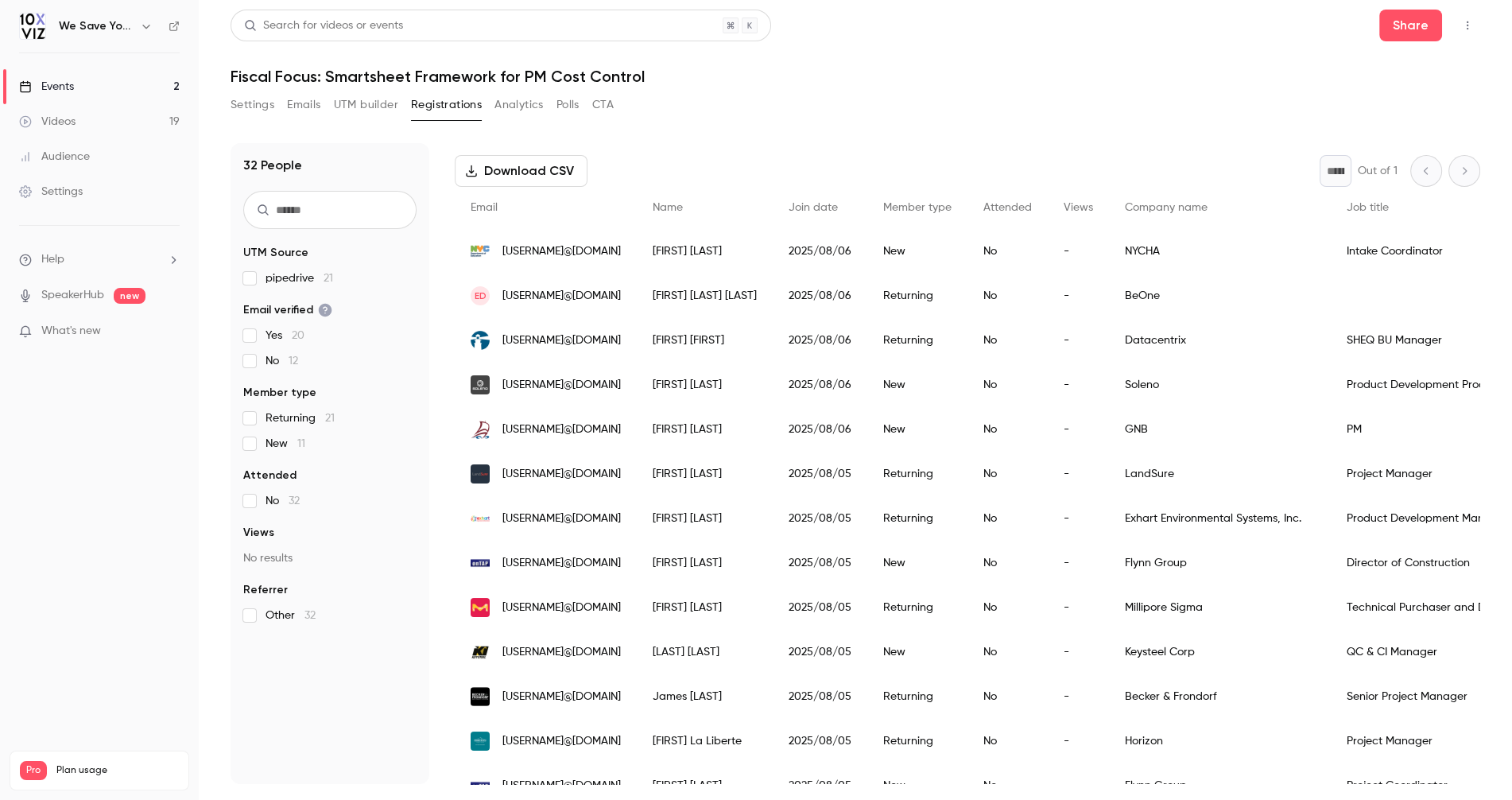 scroll, scrollTop: 72, scrollLeft: 0, axis: vertical 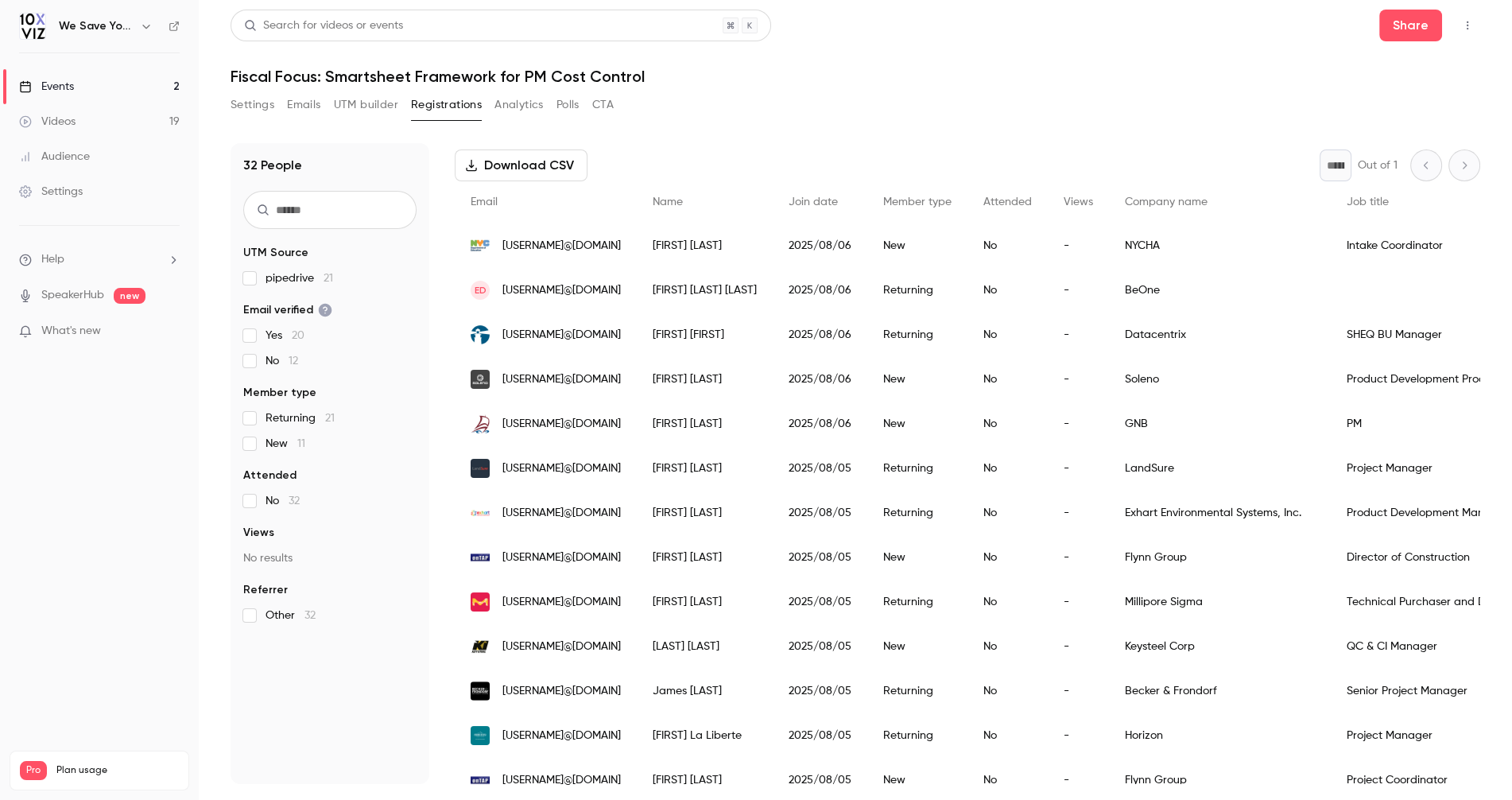 click on "Events 2" at bounding box center (99, 87) 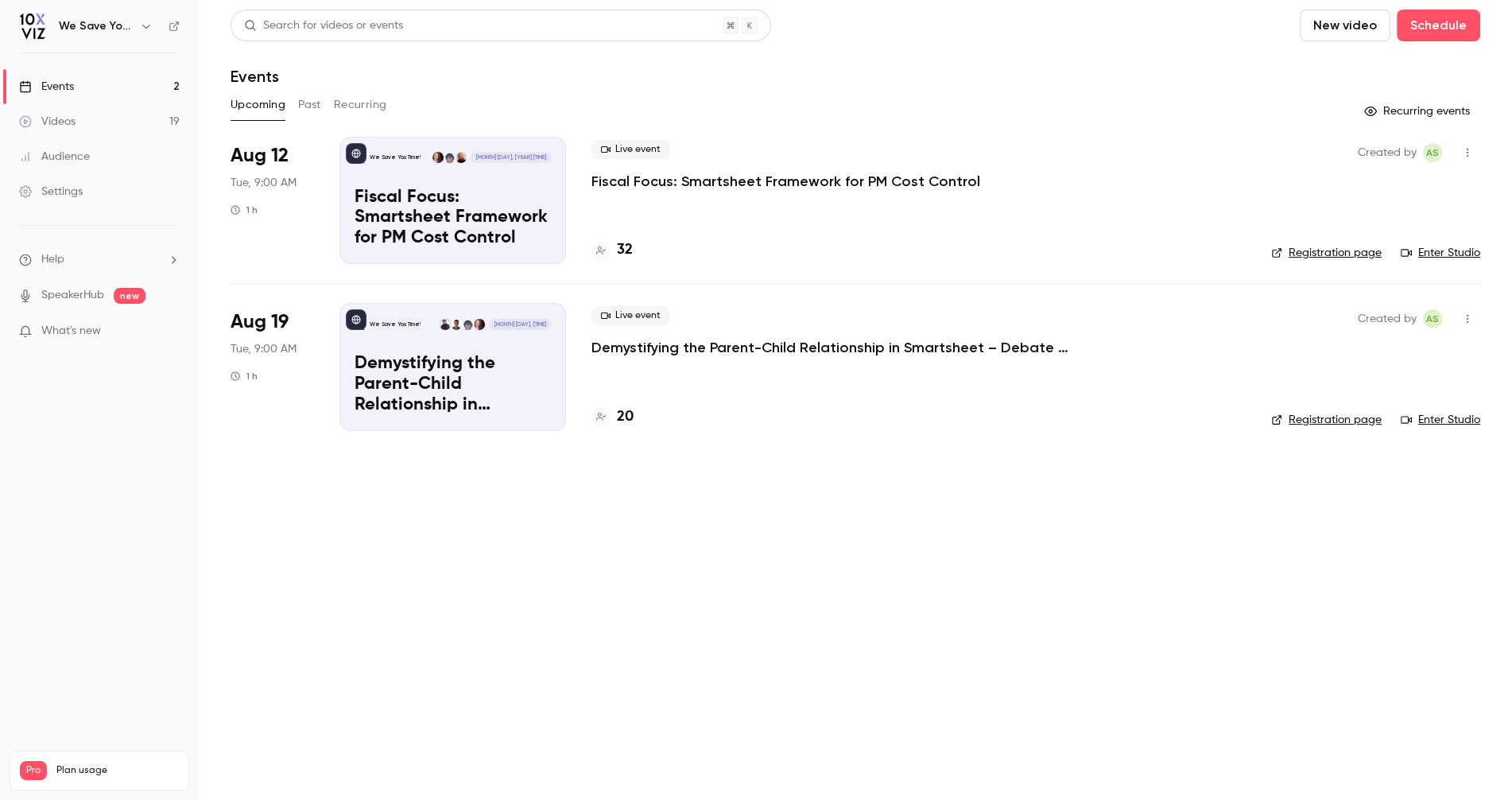 click on "Search for videos or events New video Schedule Events Upcoming Past Recurring Recurring events Aug 12 Tue, 9:00 AM 1 h We Save You Time! Aug 12, 9:00 AM Fiscal Focus: Smartsheet Framework for PM Cost Control Live event Fiscal Focus: Smartsheet Framework for PM Cost Control 32 Created by AS Registration page Enter Studio Aug 19 Tue, 9:00 AM 1 h We Save You Time! Aug 19, 9:00 AM Demystifying the Parent-Child Relationship in Smartsheet – Debate at the Dinner Table  Live event Demystifying the Parent-Child Relationship in Smartsheet – Debate at the Dinner Table  20 Created by AS Registration page Enter Studio" at bounding box center (855, 400) 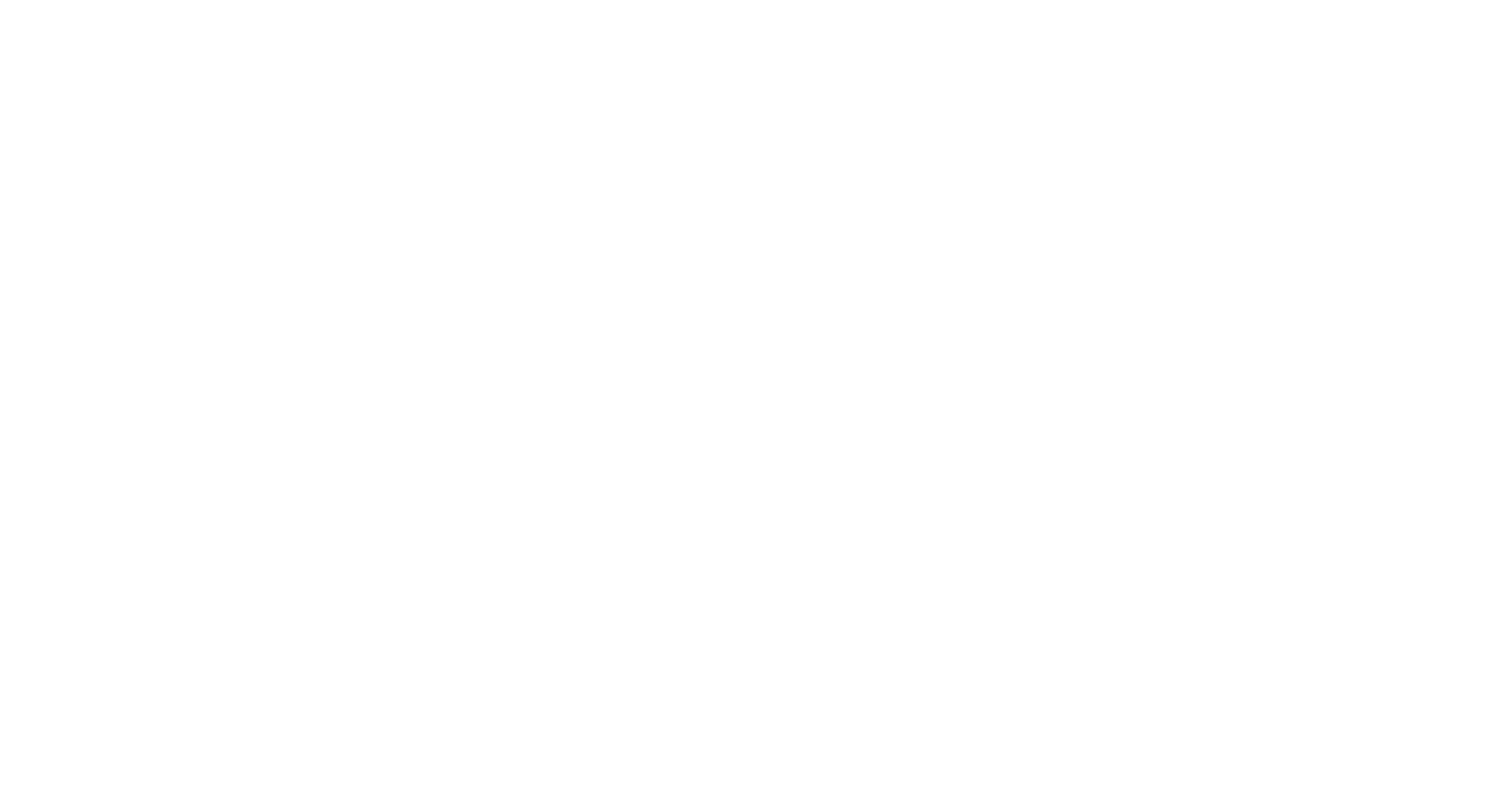 scroll, scrollTop: 0, scrollLeft: 0, axis: both 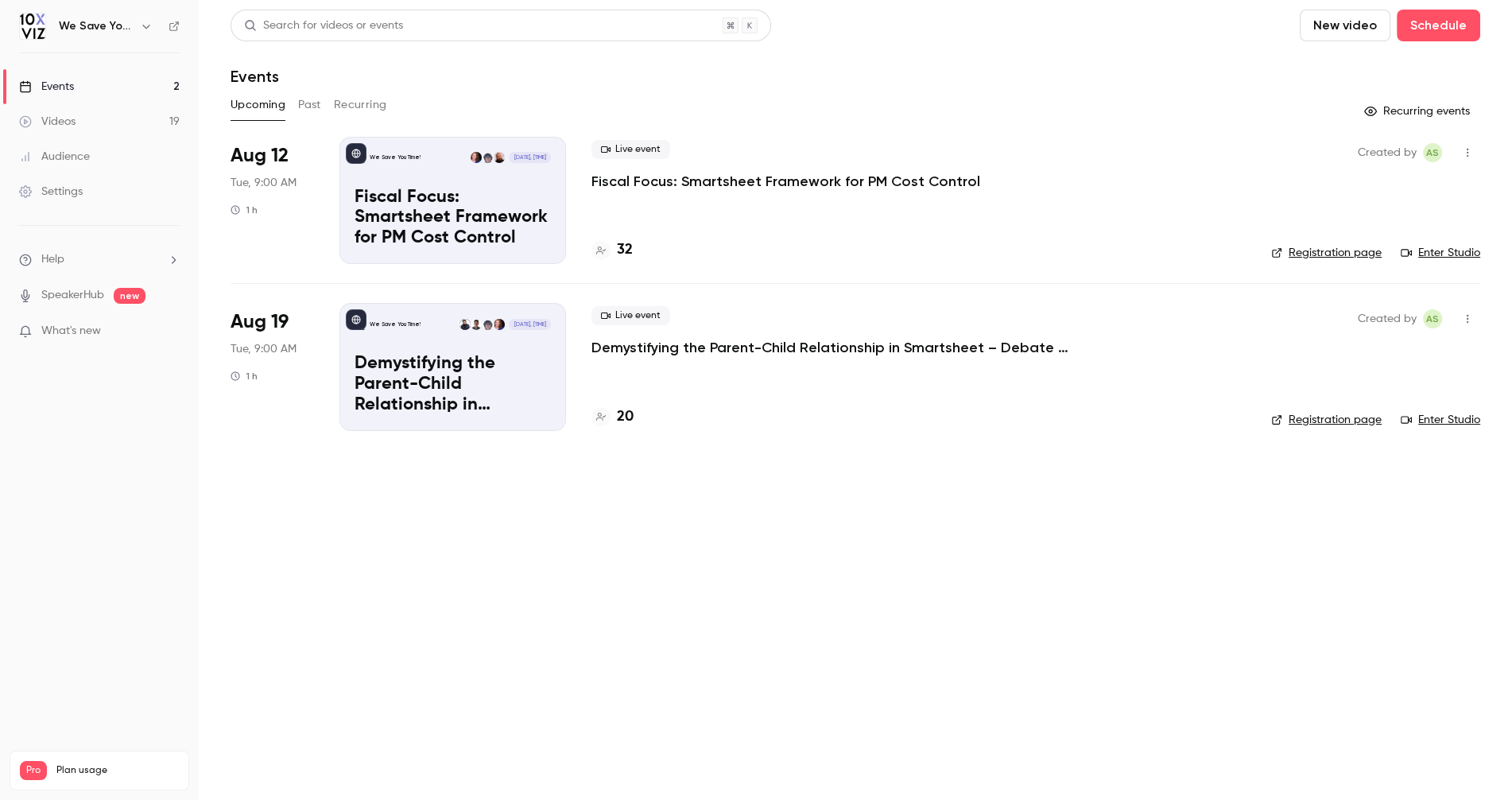 click on "Search for videos or events New video Schedule Events Upcoming Past Recurring Recurring events Aug 12 Tue, 9:00 AM 1 h We Save You Time! Aug 12, 9:00 AM Fiscal Focus: Smartsheet Framework for PM Cost Control Live event Fiscal Focus: Smartsheet Framework for PM Cost Control 32 Created by AS Registration page Enter Studio Aug 19 Tue, 9:00 AM 1 h We Save You Time! Aug 19, 9:00 AM Demystifying the Parent-Child Relationship in Smartsheet – Debate at the Dinner Table  Live event Demystifying the Parent-Child Relationship in Smartsheet – Debate at the Dinner Table  20 Created by AS Registration page Enter Studio" at bounding box center [855, 400] 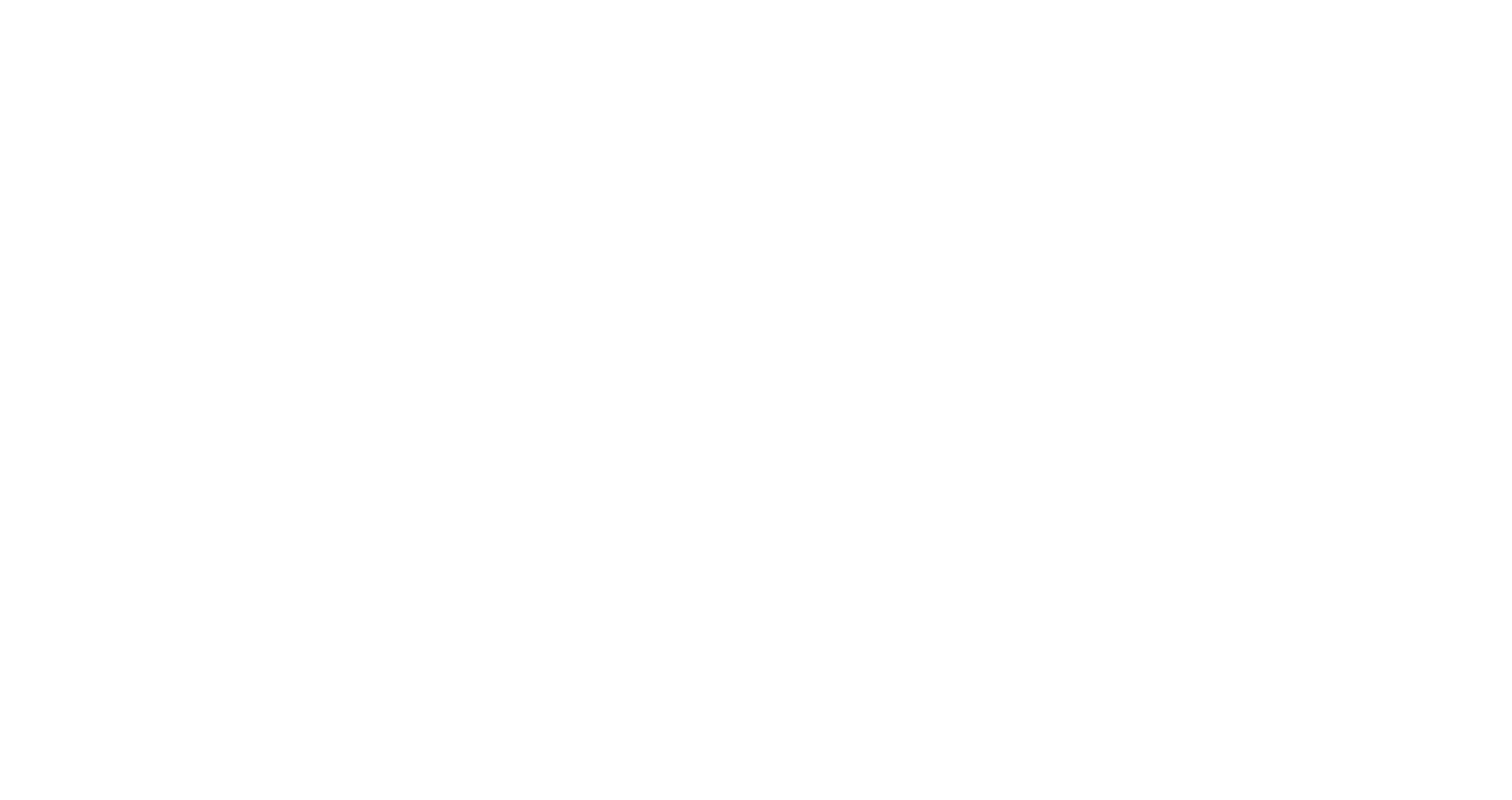 scroll, scrollTop: 0, scrollLeft: 0, axis: both 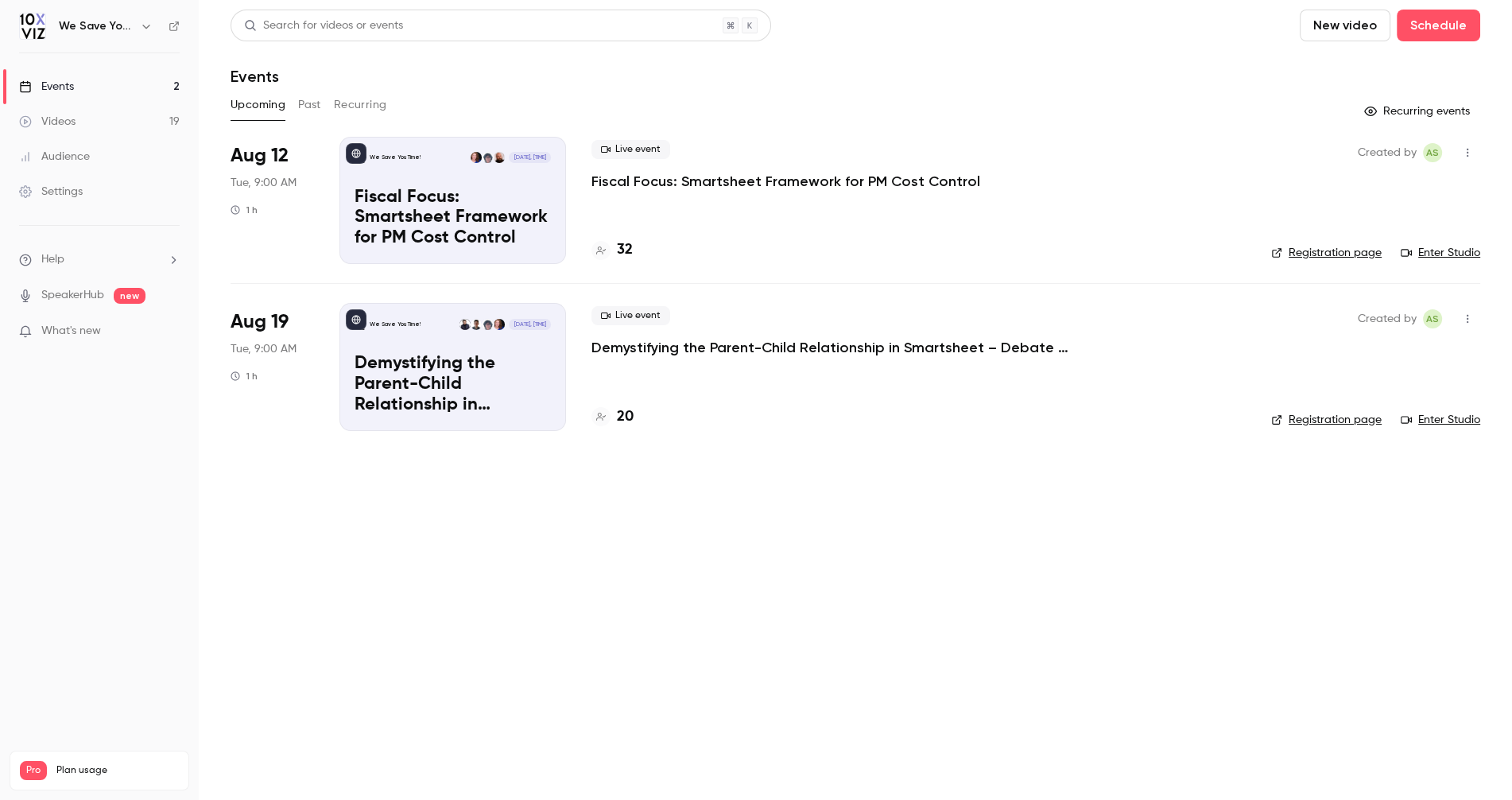 click on "Search for videos or events New video Schedule Events Upcoming Past Recurring Recurring events Aug 12 Tue, 9:00 AM 1 h We Save You Time! Aug 12, 9:00 AM Fiscal Focus: Smartsheet Framework for PM Cost Control Live event Fiscal Focus: Smartsheet Framework for PM Cost Control 32 Created by AS Registration page Enter Studio Aug 19 Tue, 9:00 AM 1 h We Save You Time! Aug 19, 9:00 AM Demystifying the Parent-Child Relationship in Smartsheet – Debate at the Dinner Table  Live event Demystifying the Parent-Child Relationship in Smartsheet – Debate at the Dinner Table  20 Created by AS Registration page Enter Studio" at bounding box center [855, 400] 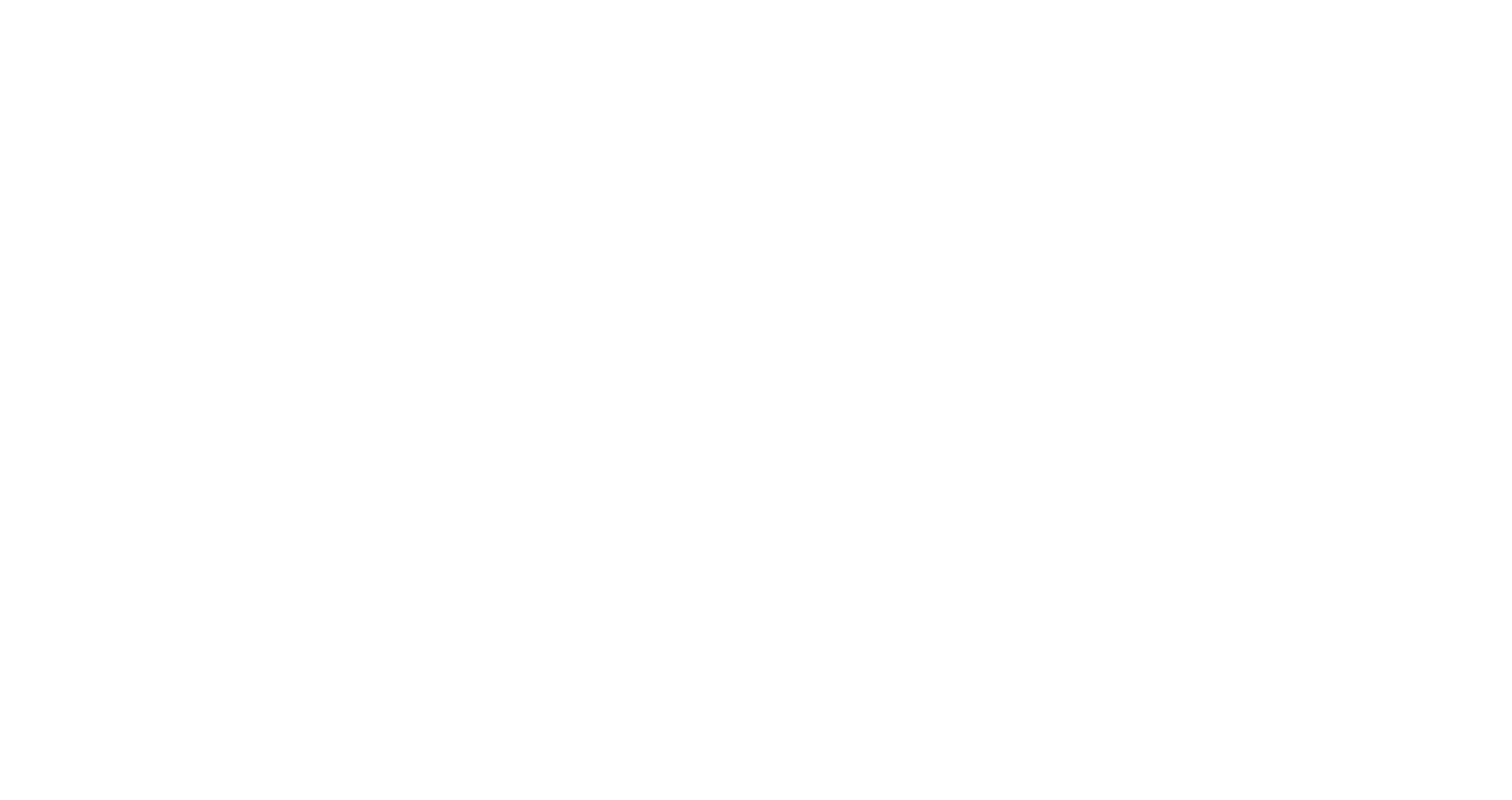 scroll, scrollTop: 0, scrollLeft: 0, axis: both 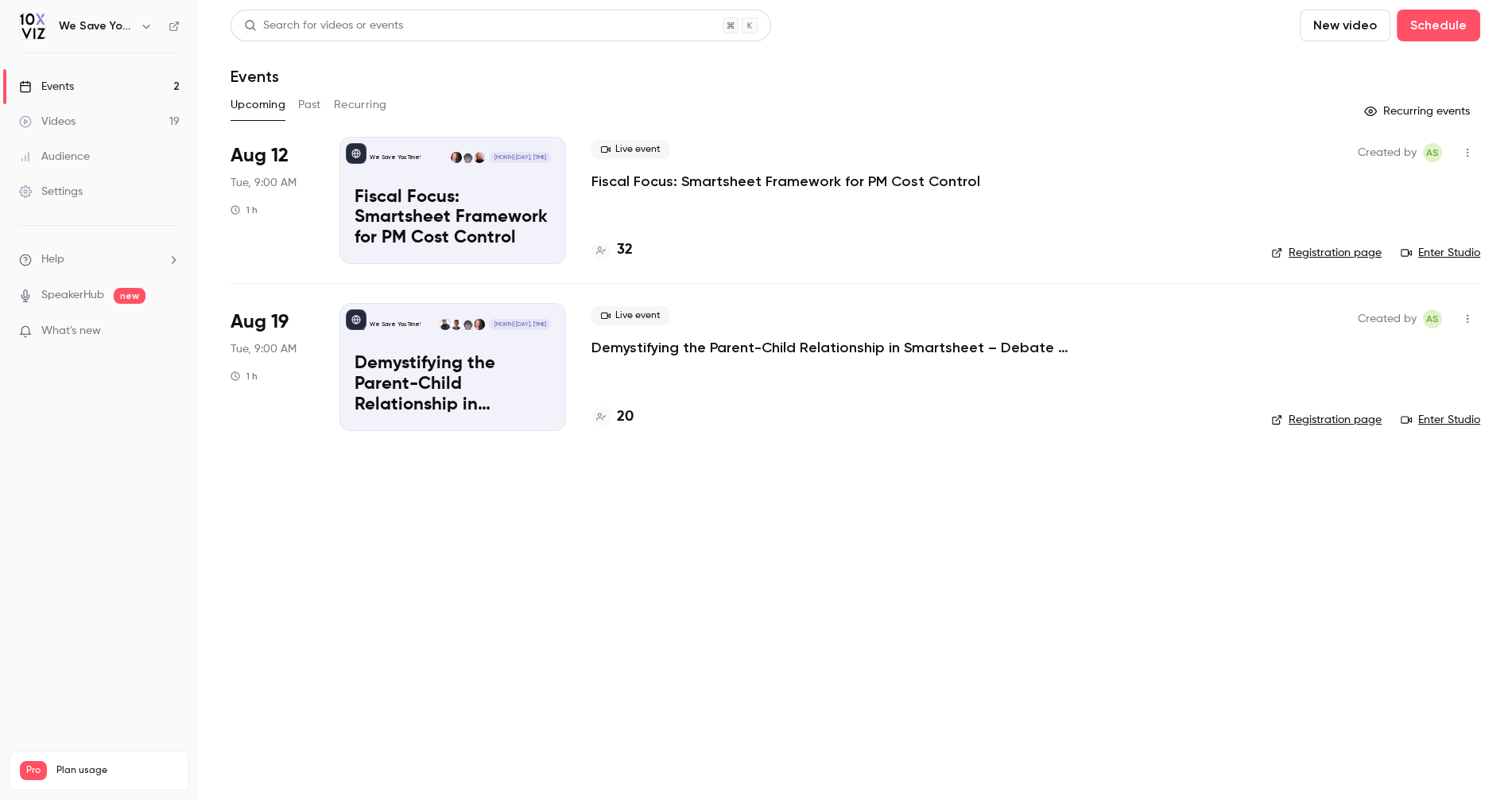 click on "Fiscal Focus: Smartsheet Framework for PM Cost Control" at bounding box center [785, 181] 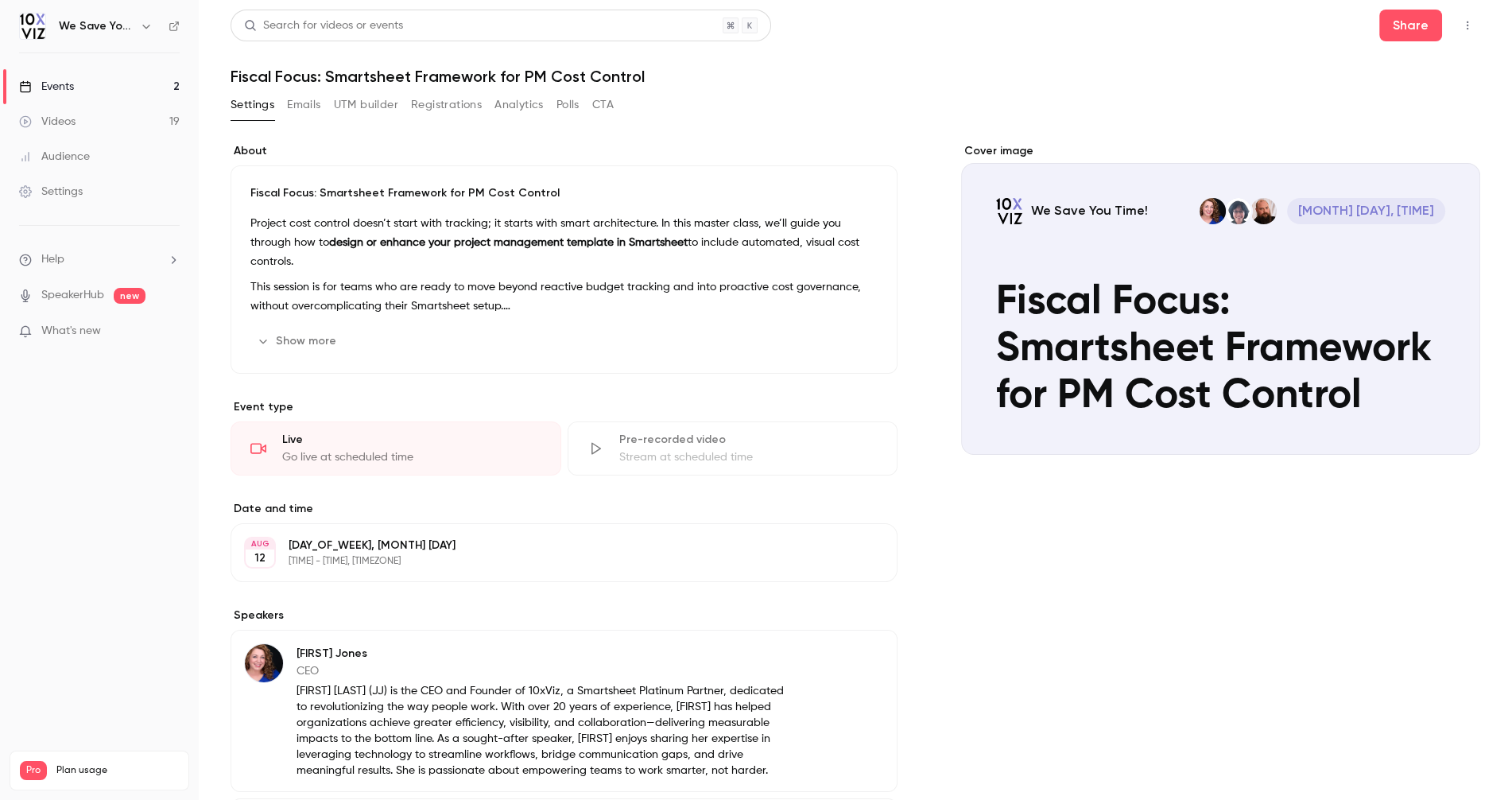 click on "UTM builder" at bounding box center (366, 105) 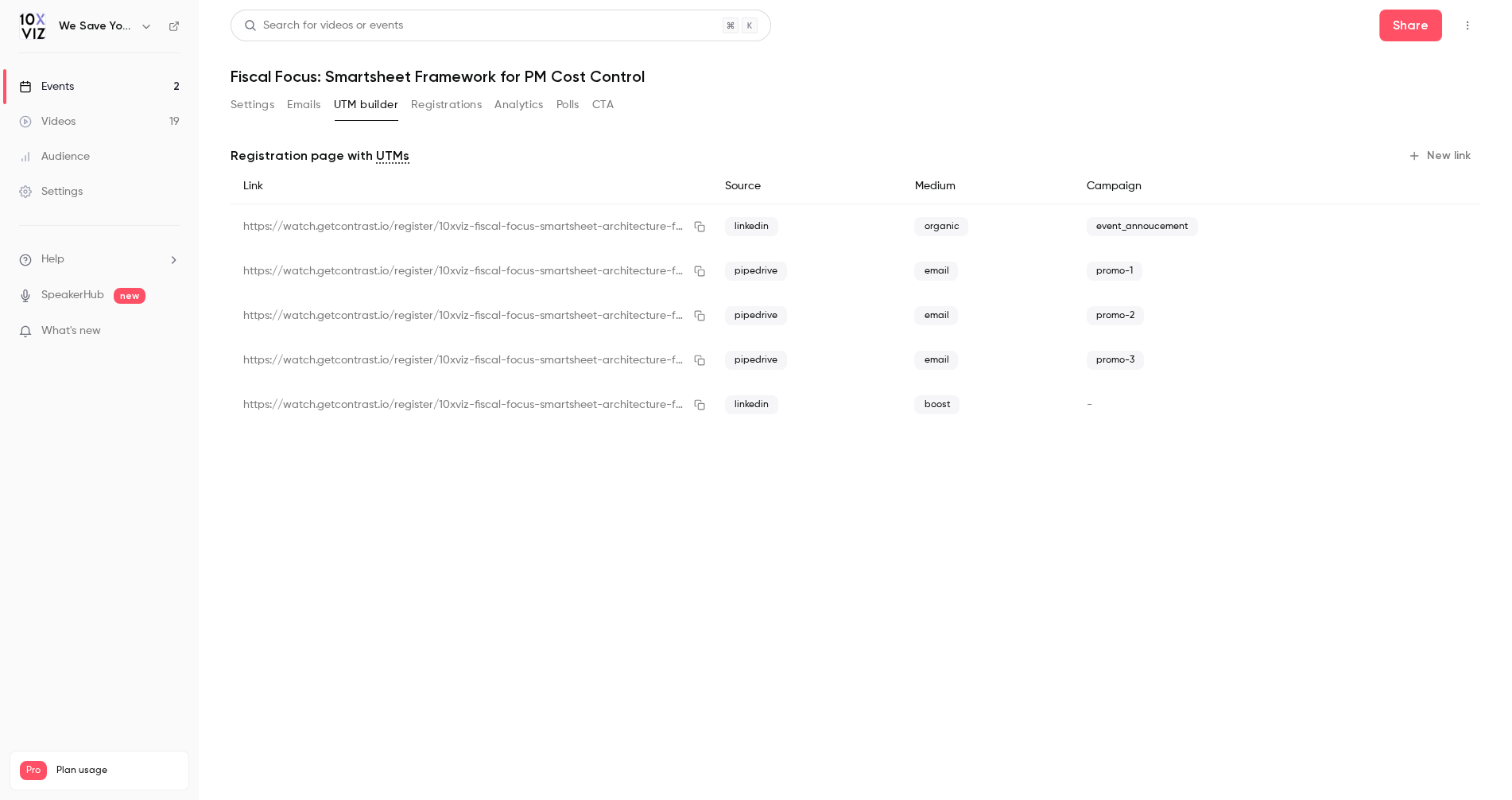 click on "New link" at bounding box center [1440, 156] 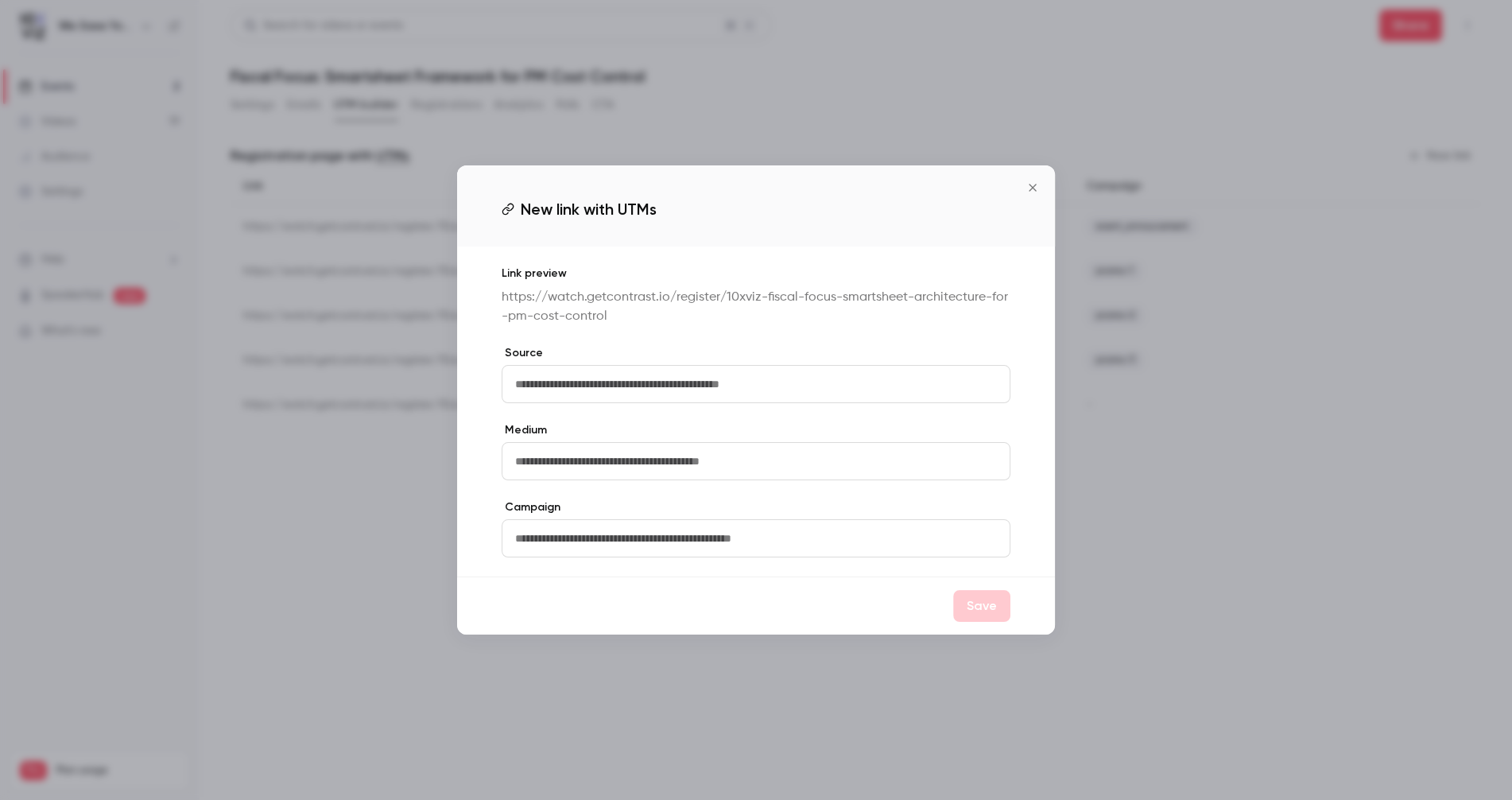 click at bounding box center [756, 384] 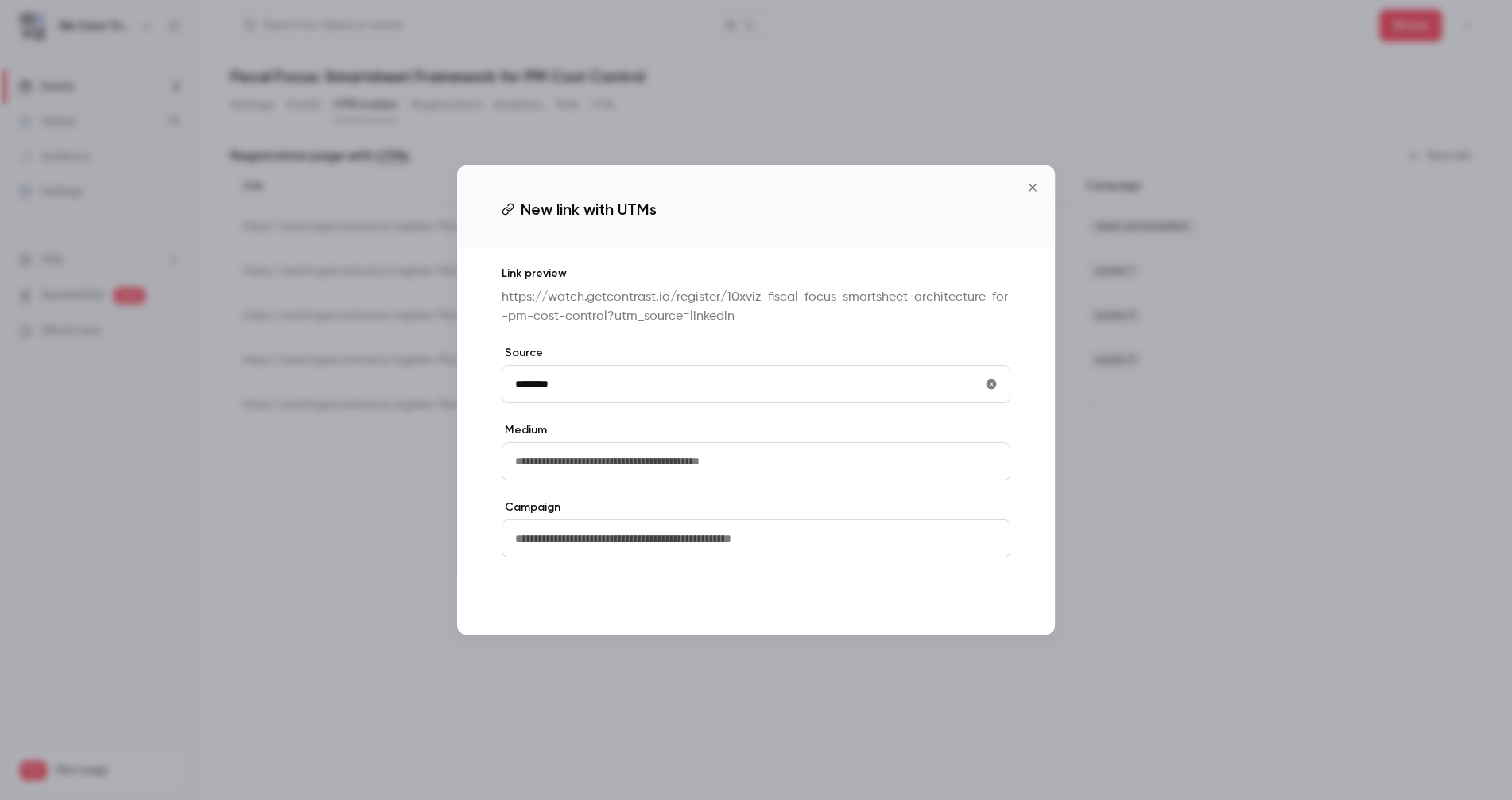 type on "********" 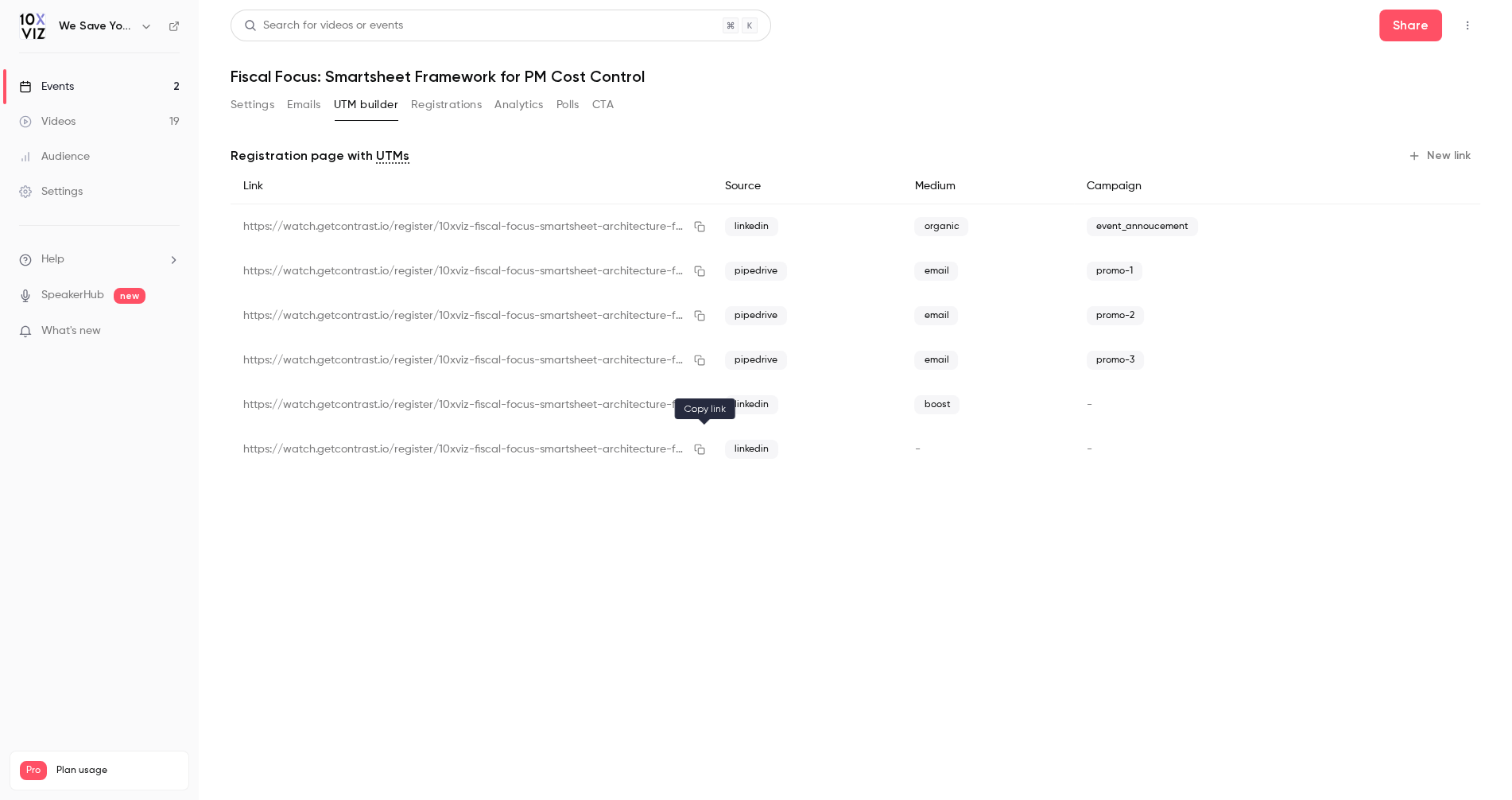 click 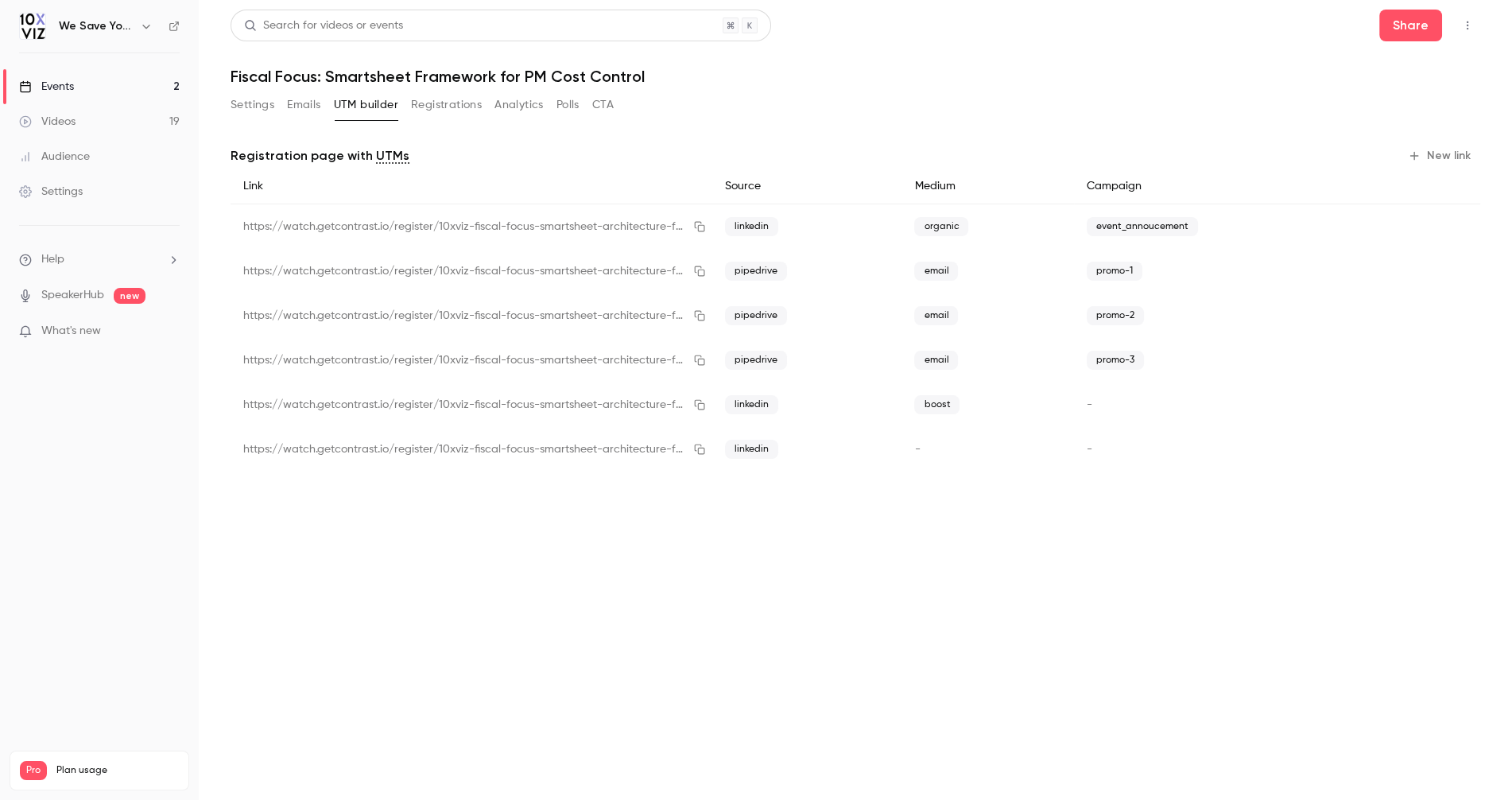 click on "Events 2" at bounding box center [99, 87] 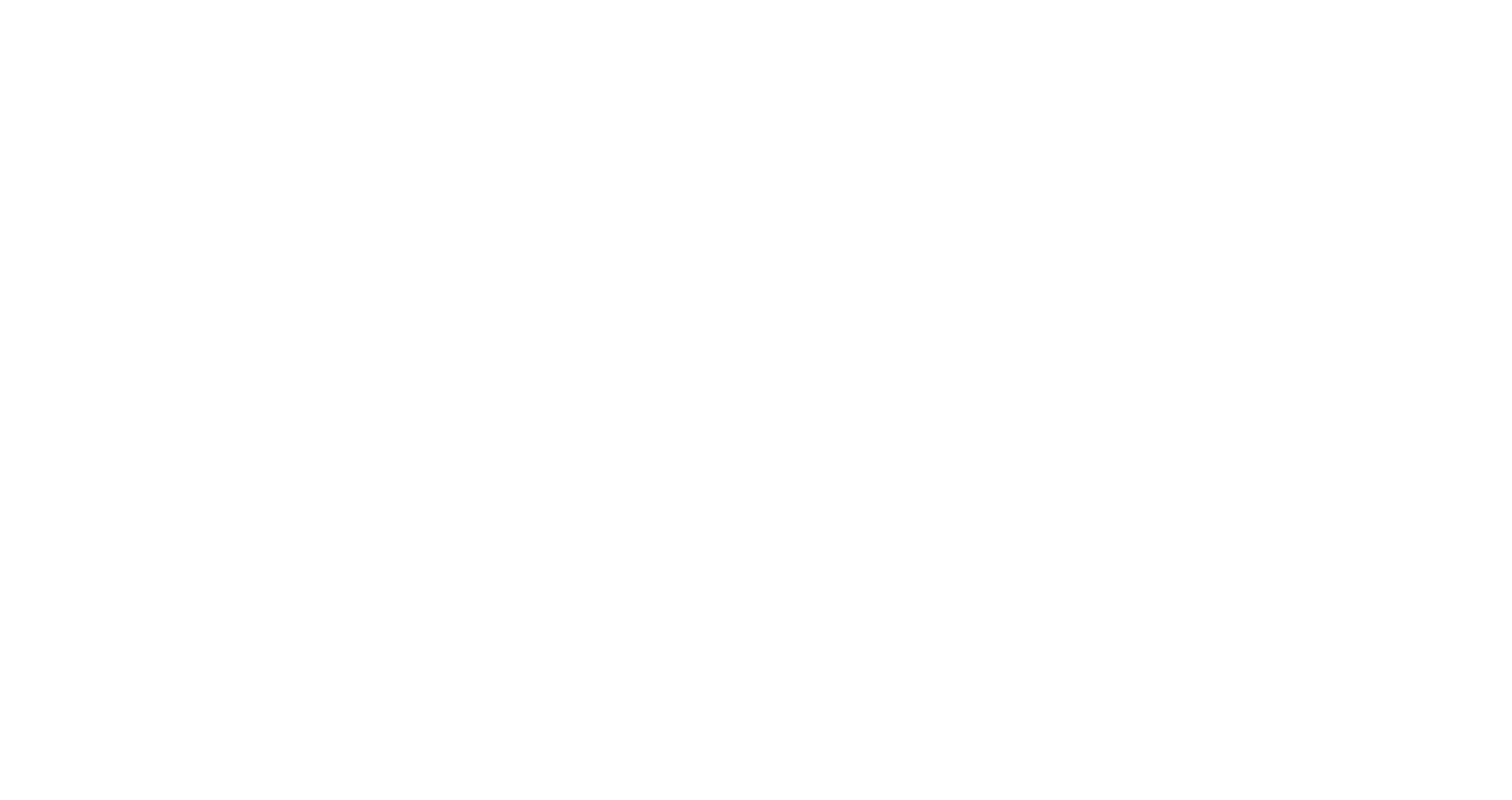 scroll, scrollTop: 0, scrollLeft: 0, axis: both 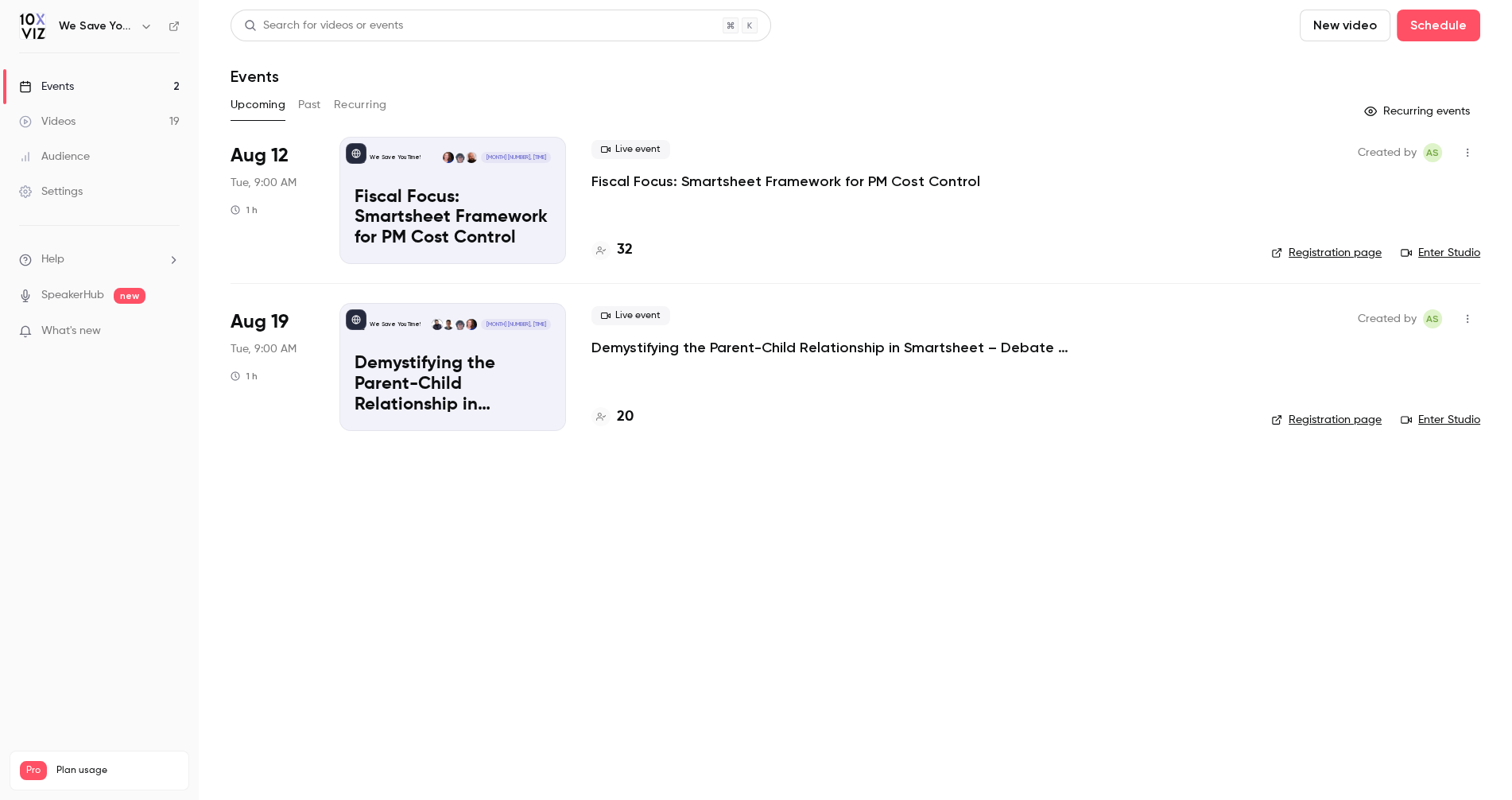 click on "Fiscal Focus: Smartsheet Framework for PM Cost Control" at bounding box center [785, 181] 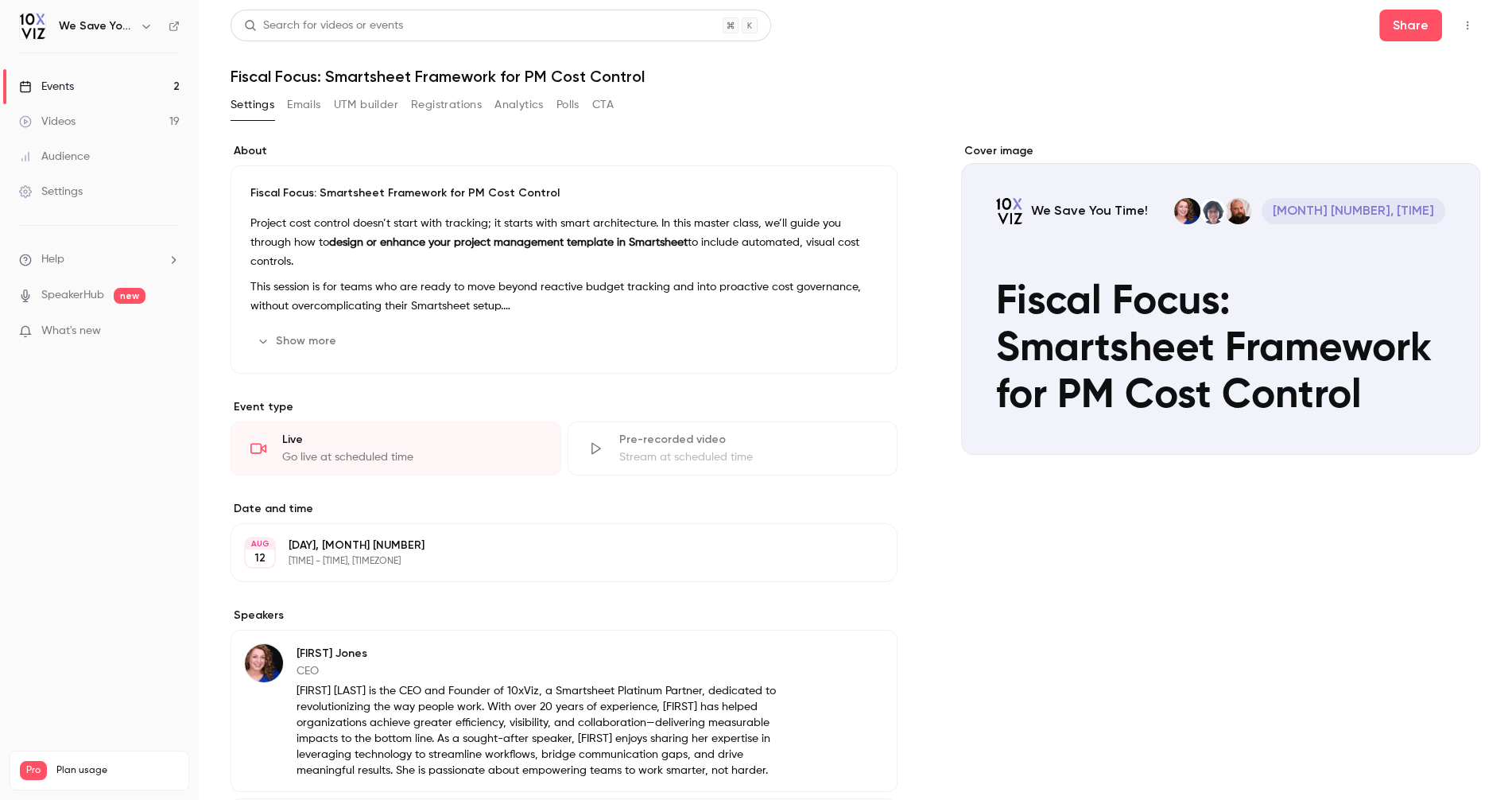 click on "UTM builder" at bounding box center [366, 105] 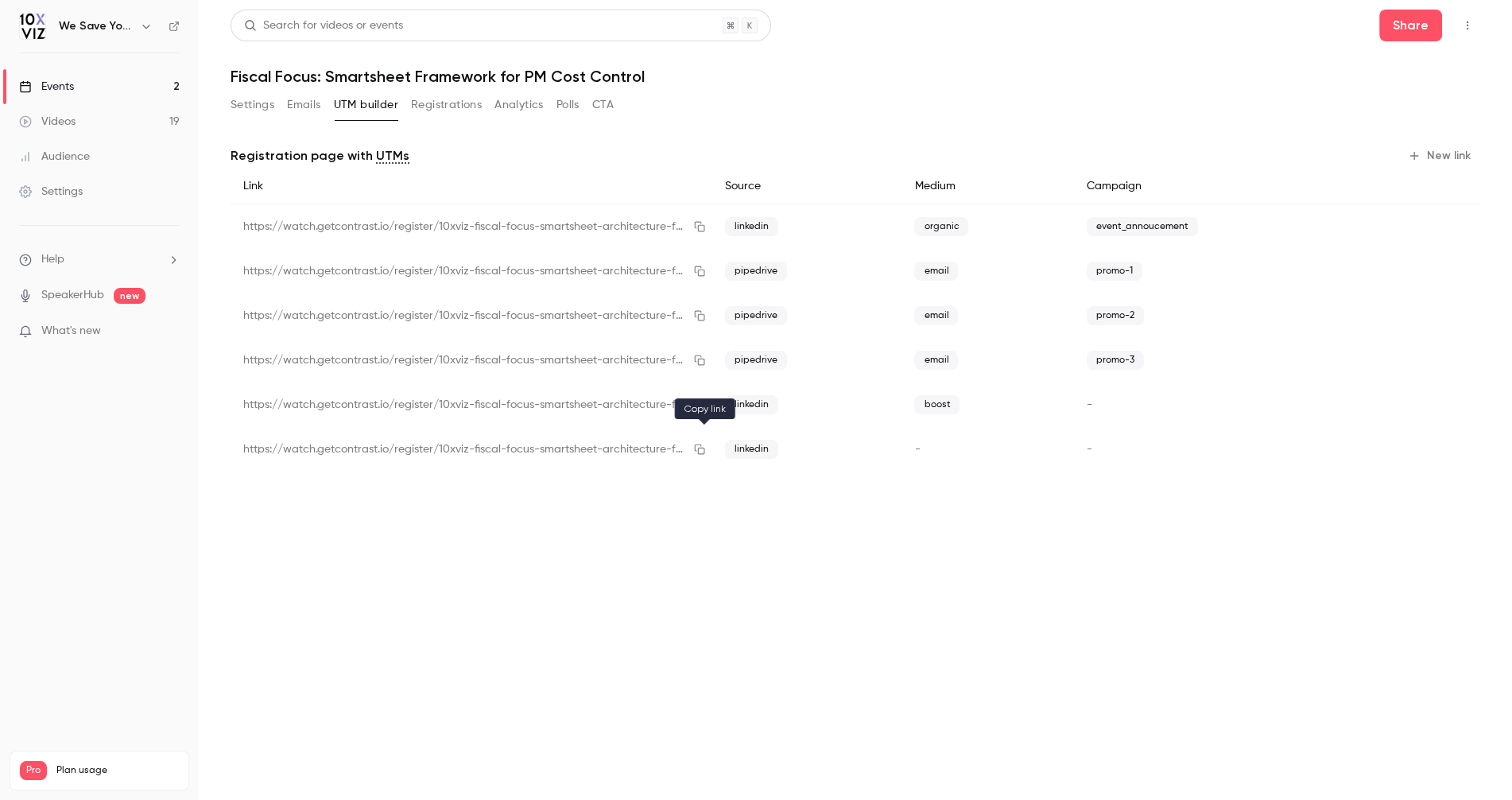 click 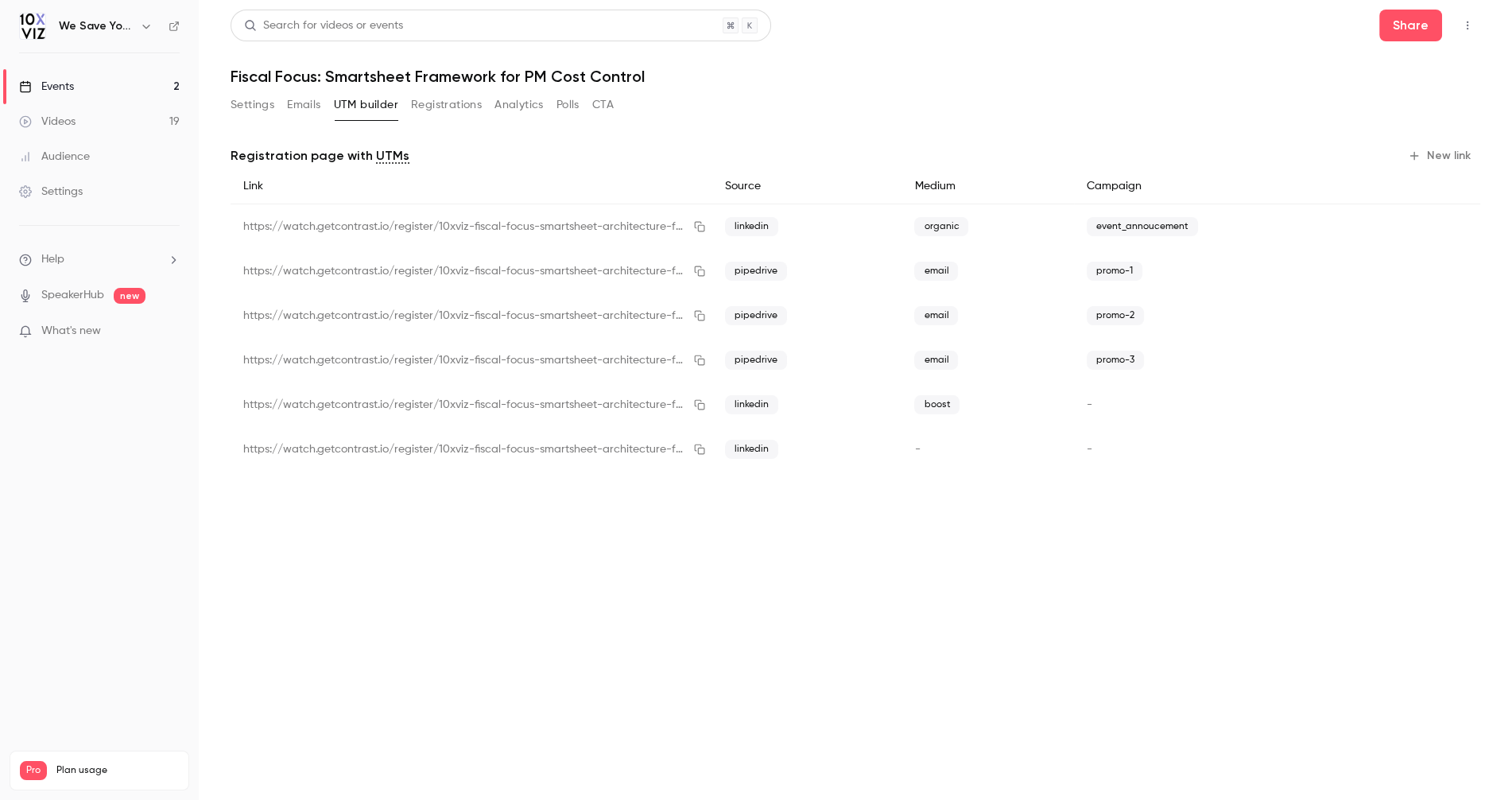 type 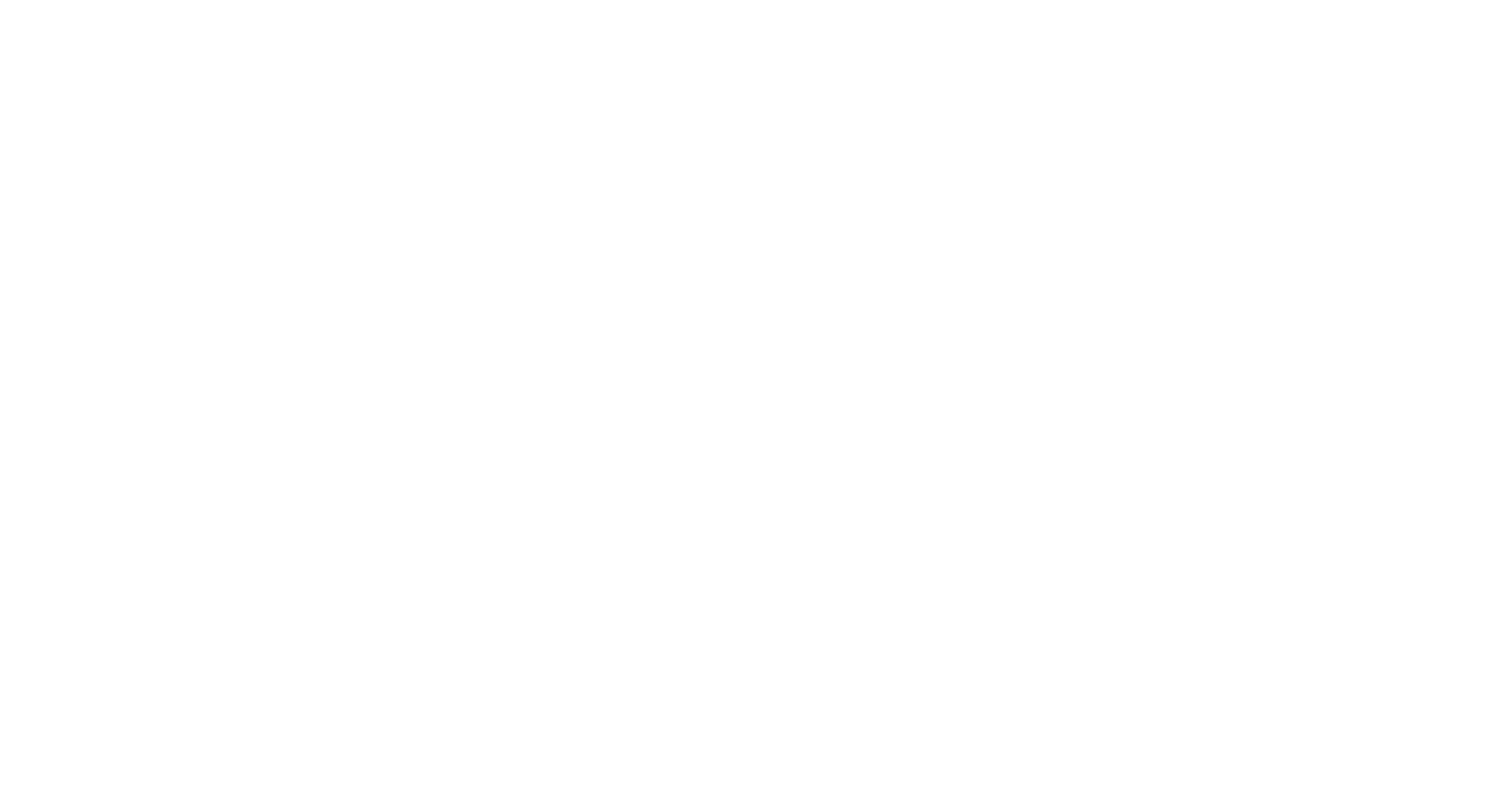 scroll, scrollTop: 0, scrollLeft: 0, axis: both 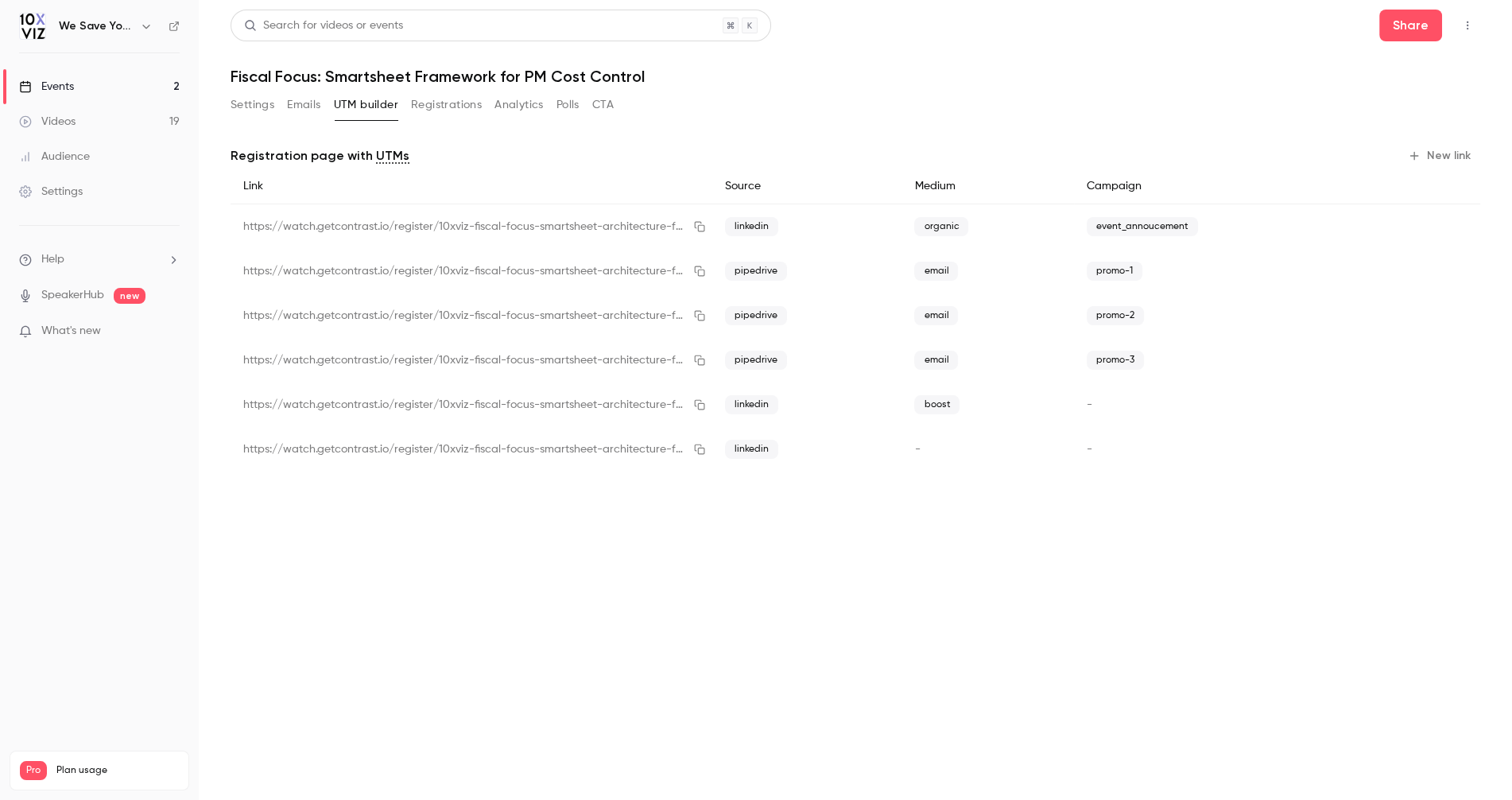 click on "Events 2" at bounding box center [99, 87] 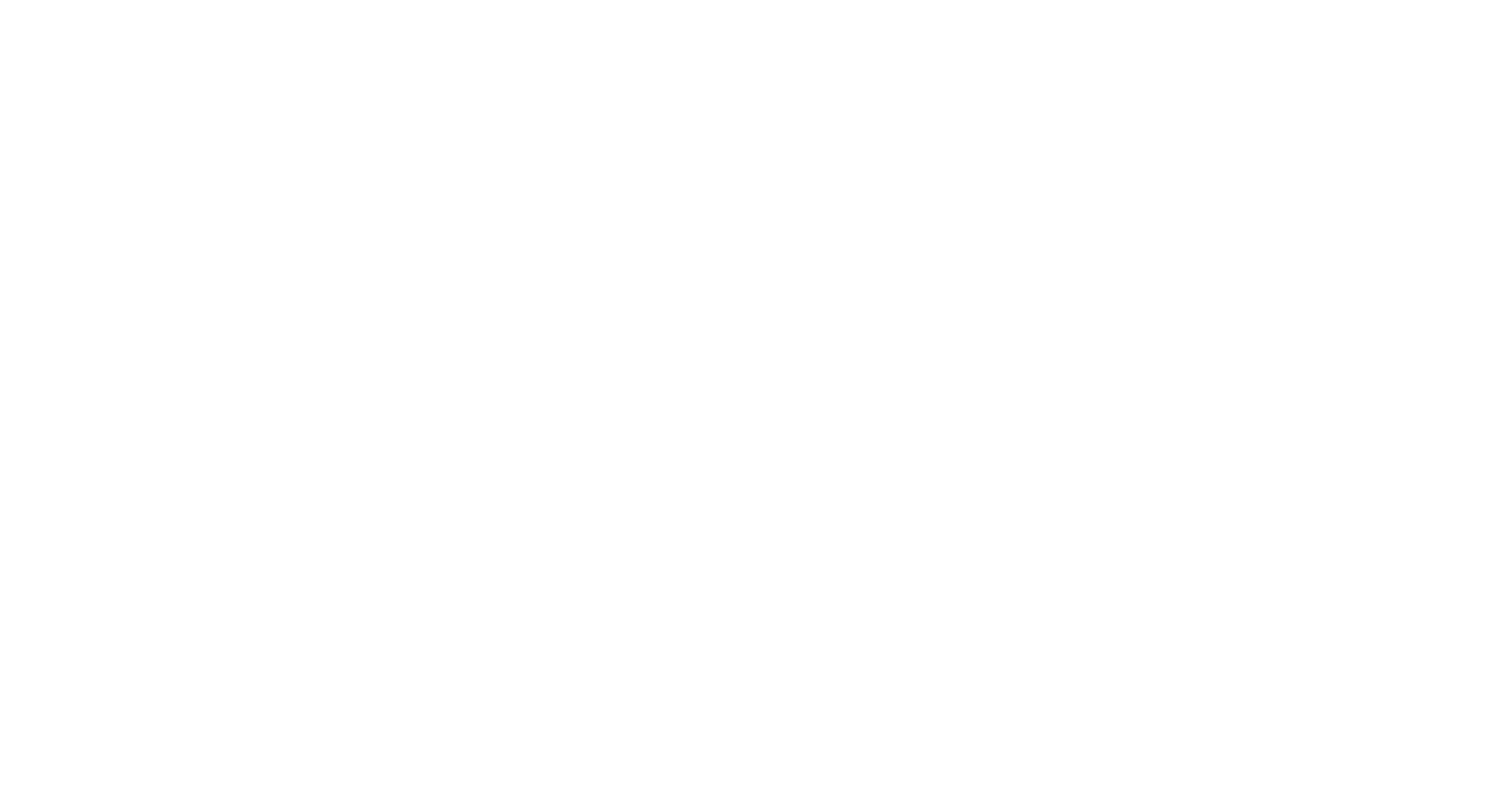 scroll, scrollTop: 0, scrollLeft: 0, axis: both 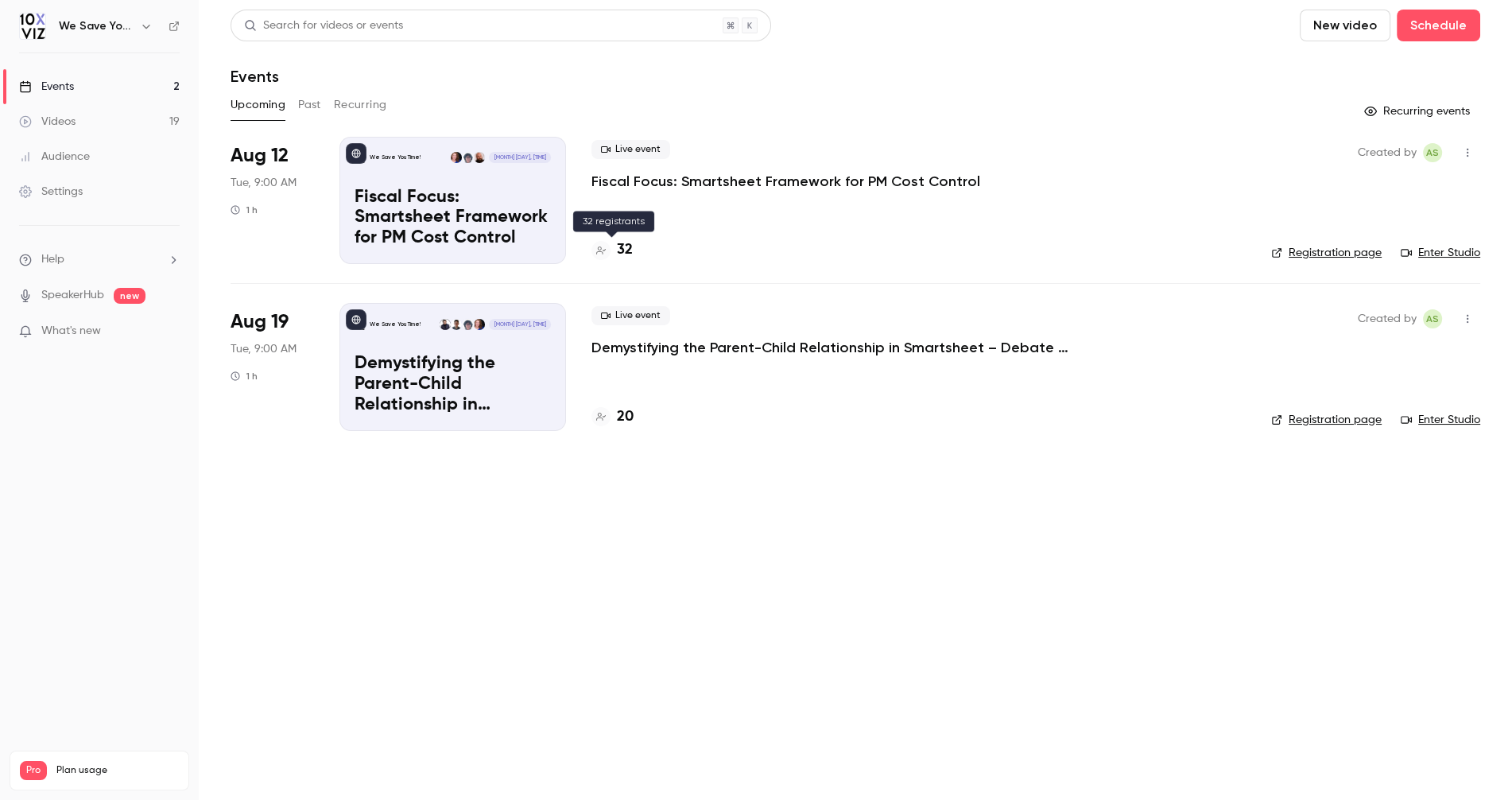 click on "32" at bounding box center (625, 250) 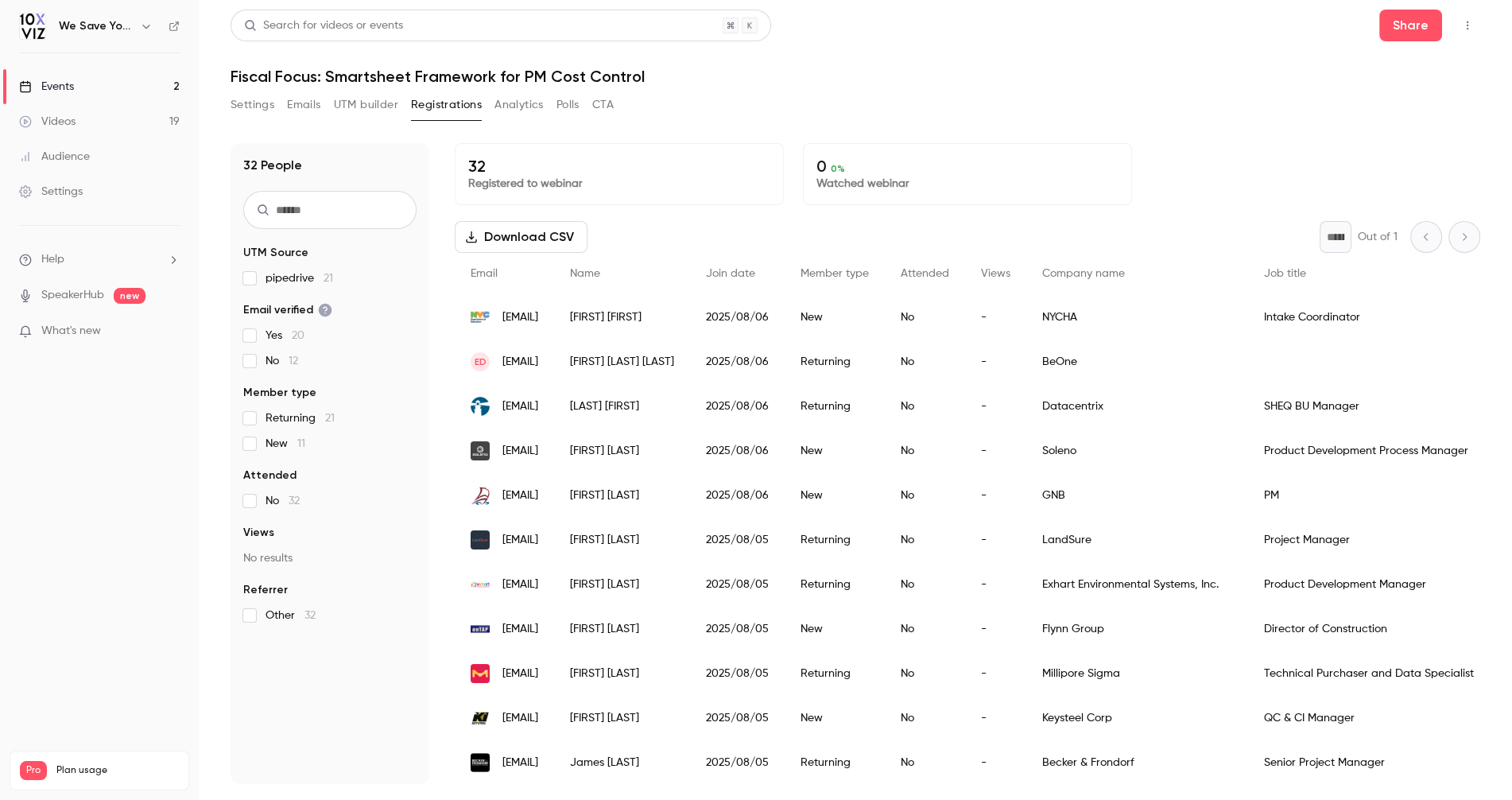 click on "Events 2" at bounding box center [99, 87] 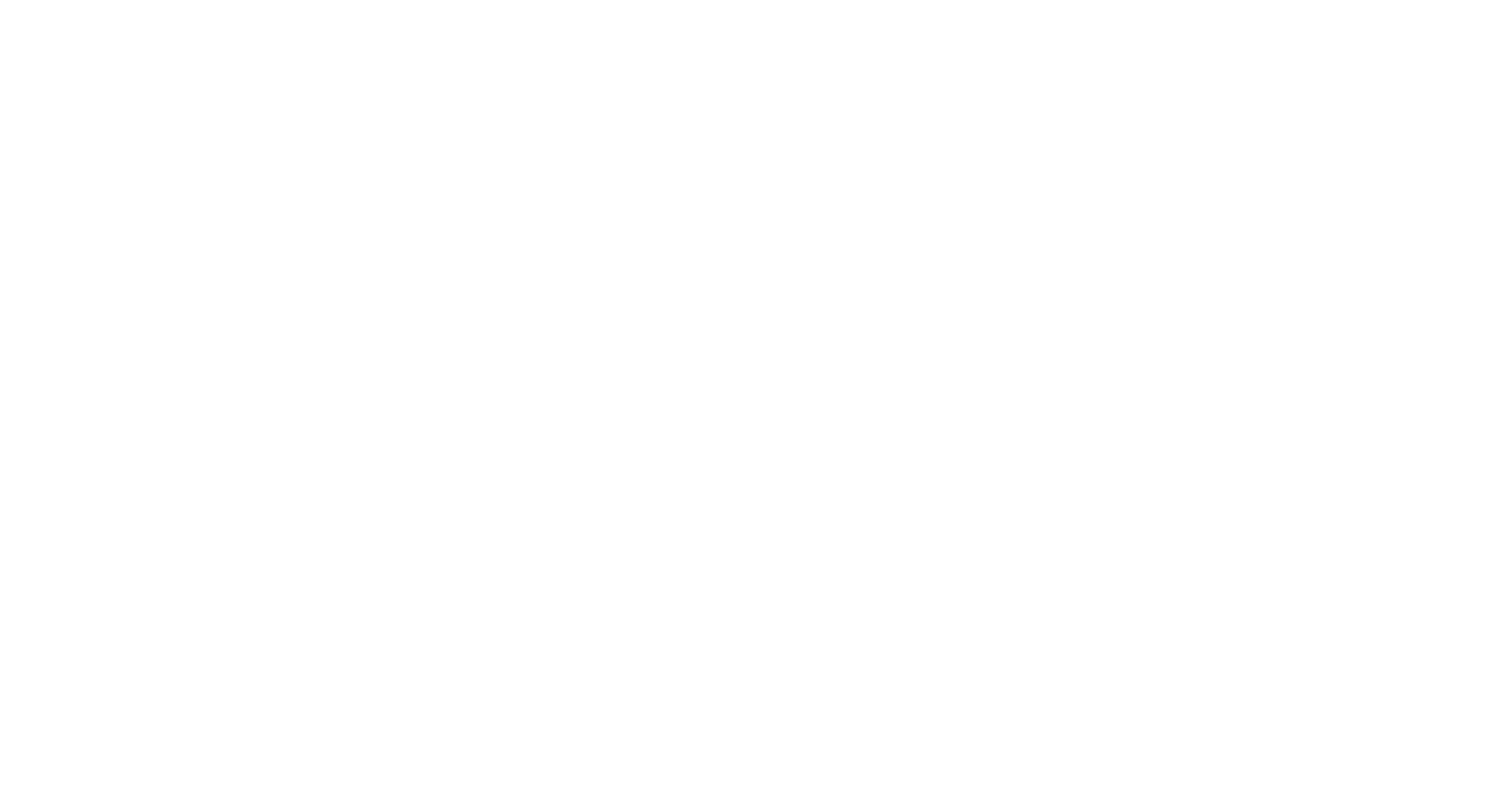 scroll, scrollTop: 0, scrollLeft: 0, axis: both 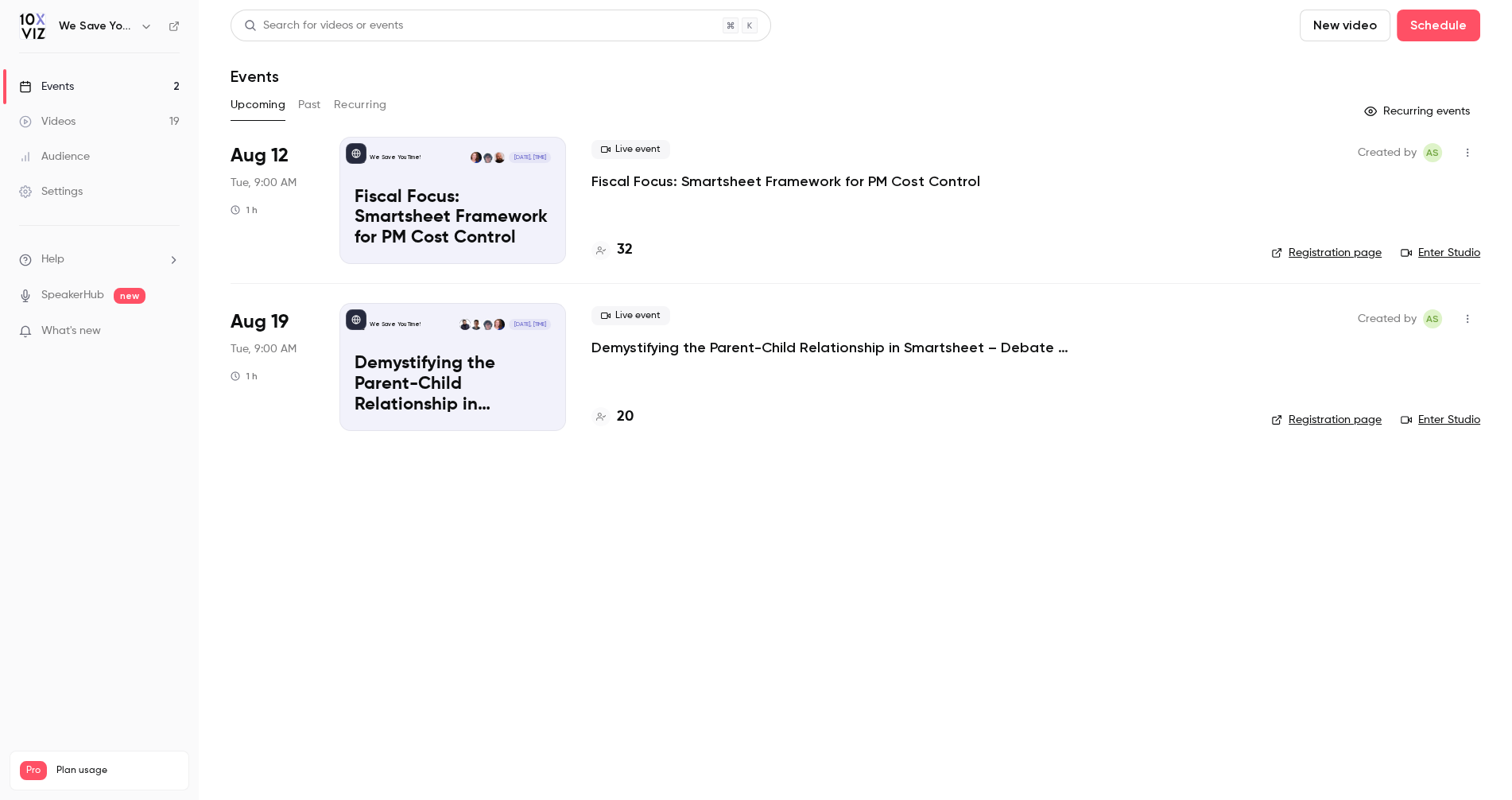 click on "Search for videos or events New video Schedule Events Upcoming Past Recurring Recurring events Aug 12 Tue, 9:00 AM 1 h We Save You Time! Aug 12, 9:00 AM Fiscal Focus: Smartsheet Framework for PM Cost Control Live event Fiscal Focus: Smartsheet Framework for PM Cost Control 32 Created by AS Registration page Enter Studio Aug 19 Tue, 9:00 AM 1 h We Save You Time! Aug 19, 9:00 AM Demystifying the Parent-Child Relationship in Smartsheet – Debate at the Dinner Table  Live event Demystifying the Parent-Child Relationship in Smartsheet – Debate at the Dinner Table  20 Created by AS Registration page Enter Studio" at bounding box center (855, 400) 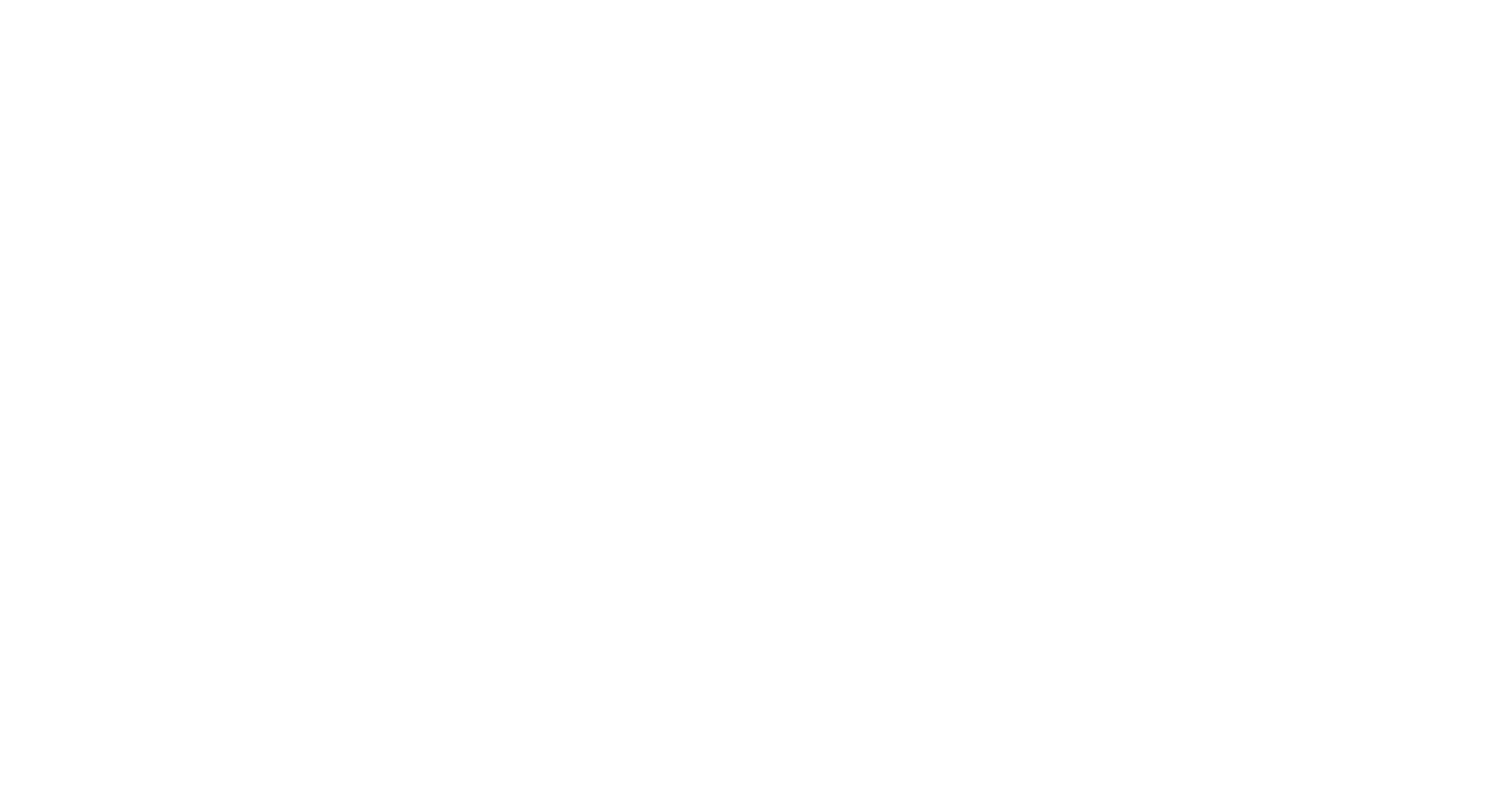 scroll, scrollTop: 0, scrollLeft: 0, axis: both 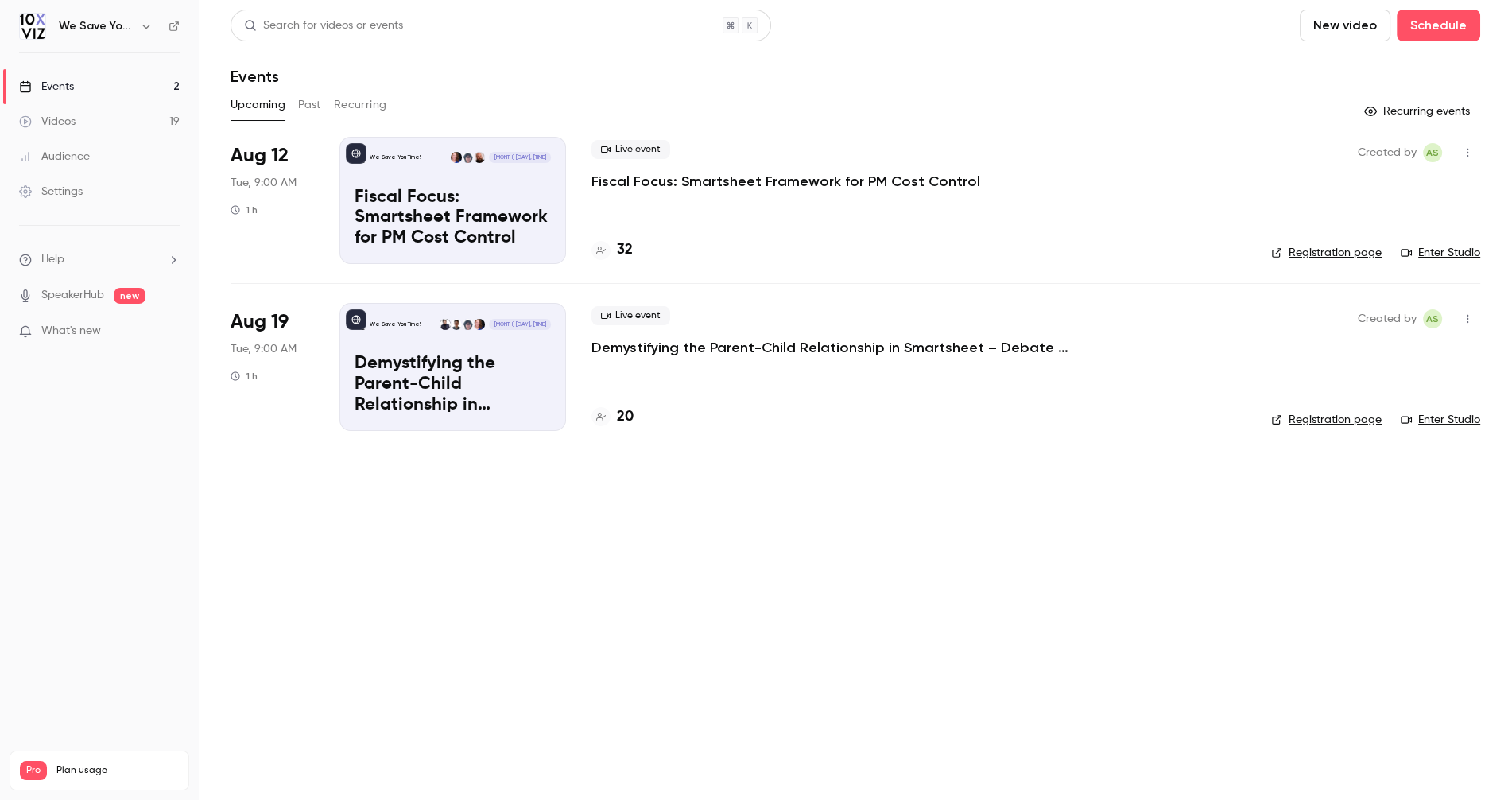 click 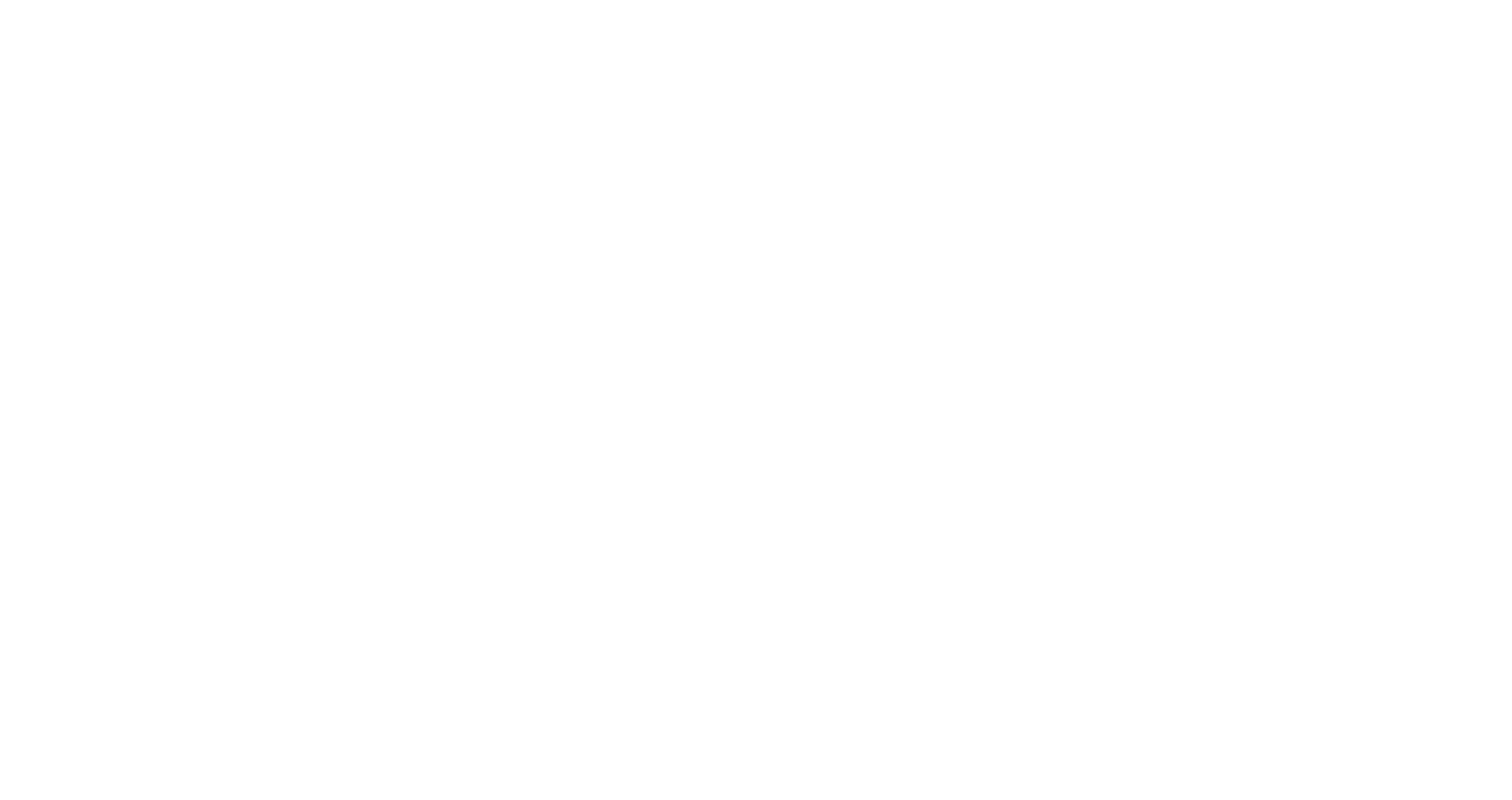 scroll, scrollTop: 0, scrollLeft: 0, axis: both 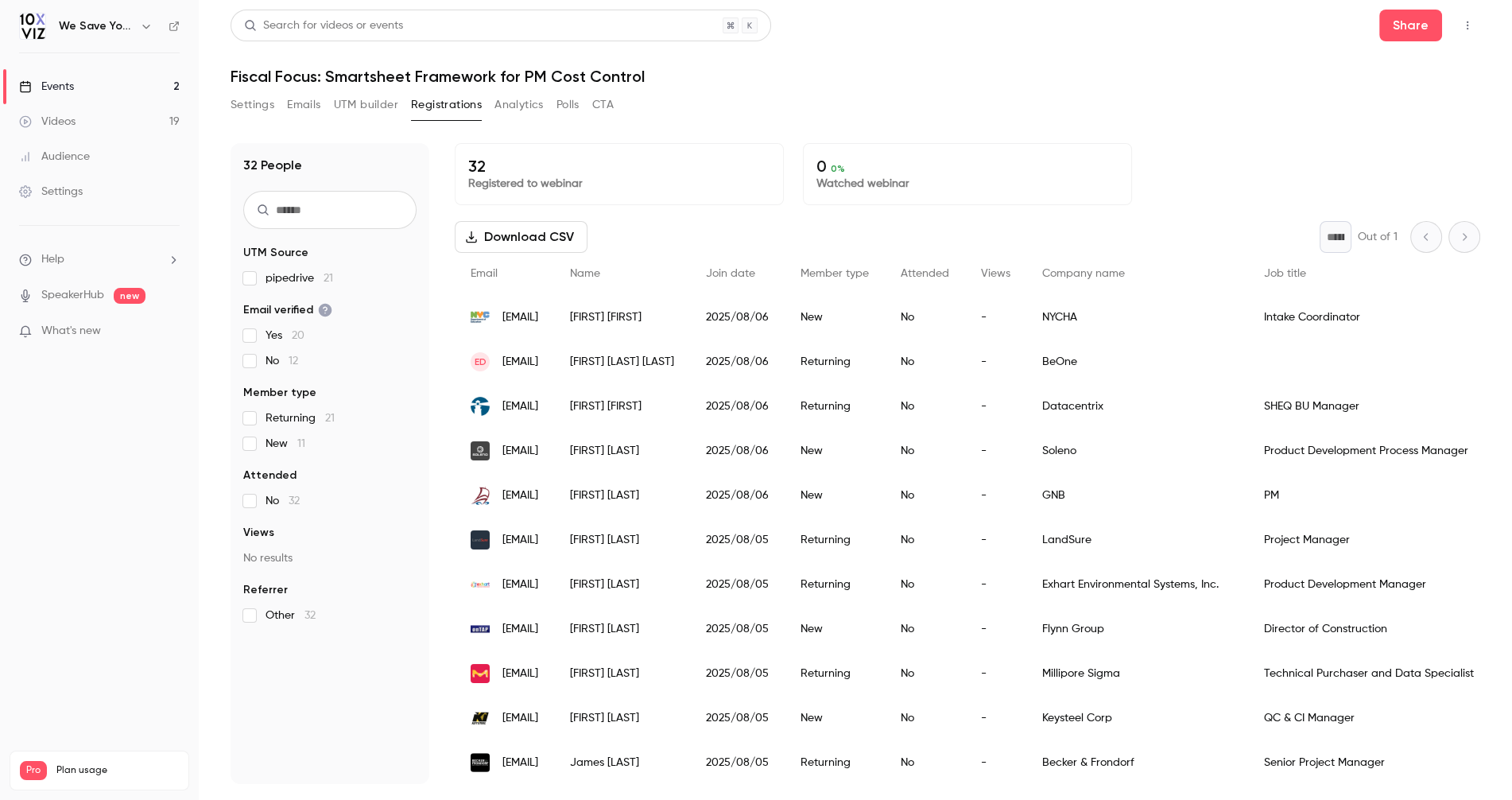 click on "Events 2" at bounding box center (99, 87) 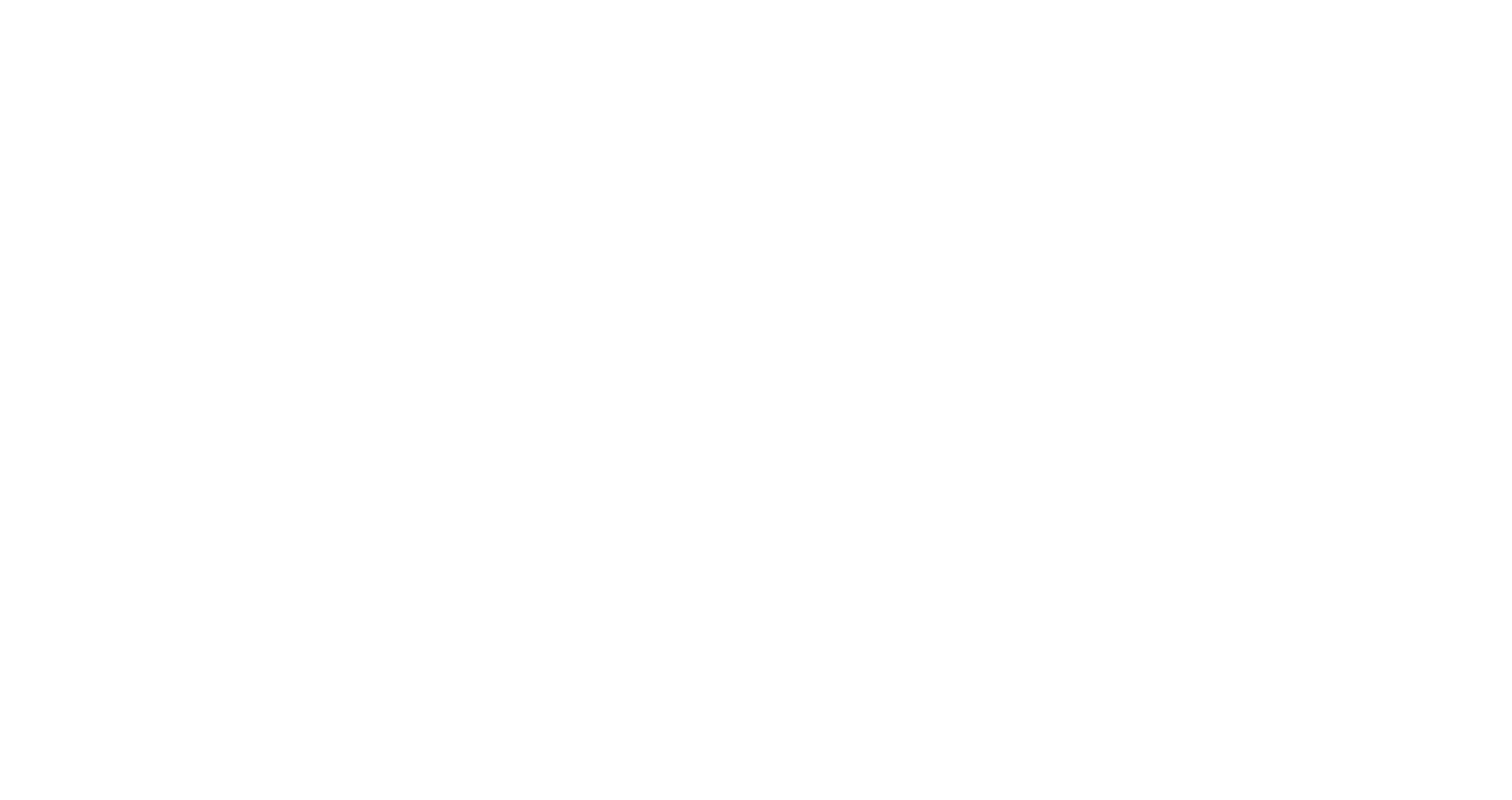 scroll, scrollTop: 0, scrollLeft: 0, axis: both 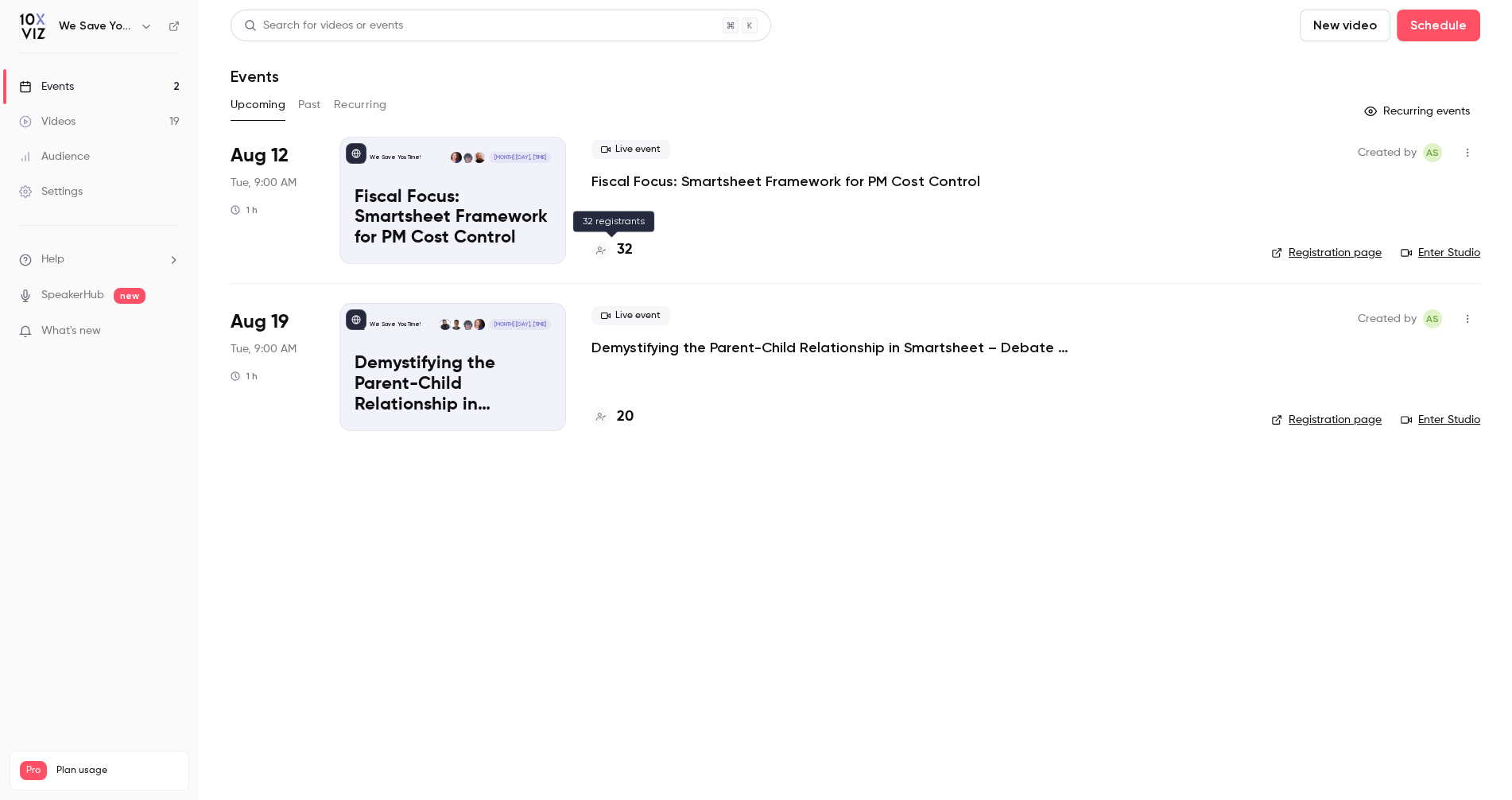 click at bounding box center (601, 250) 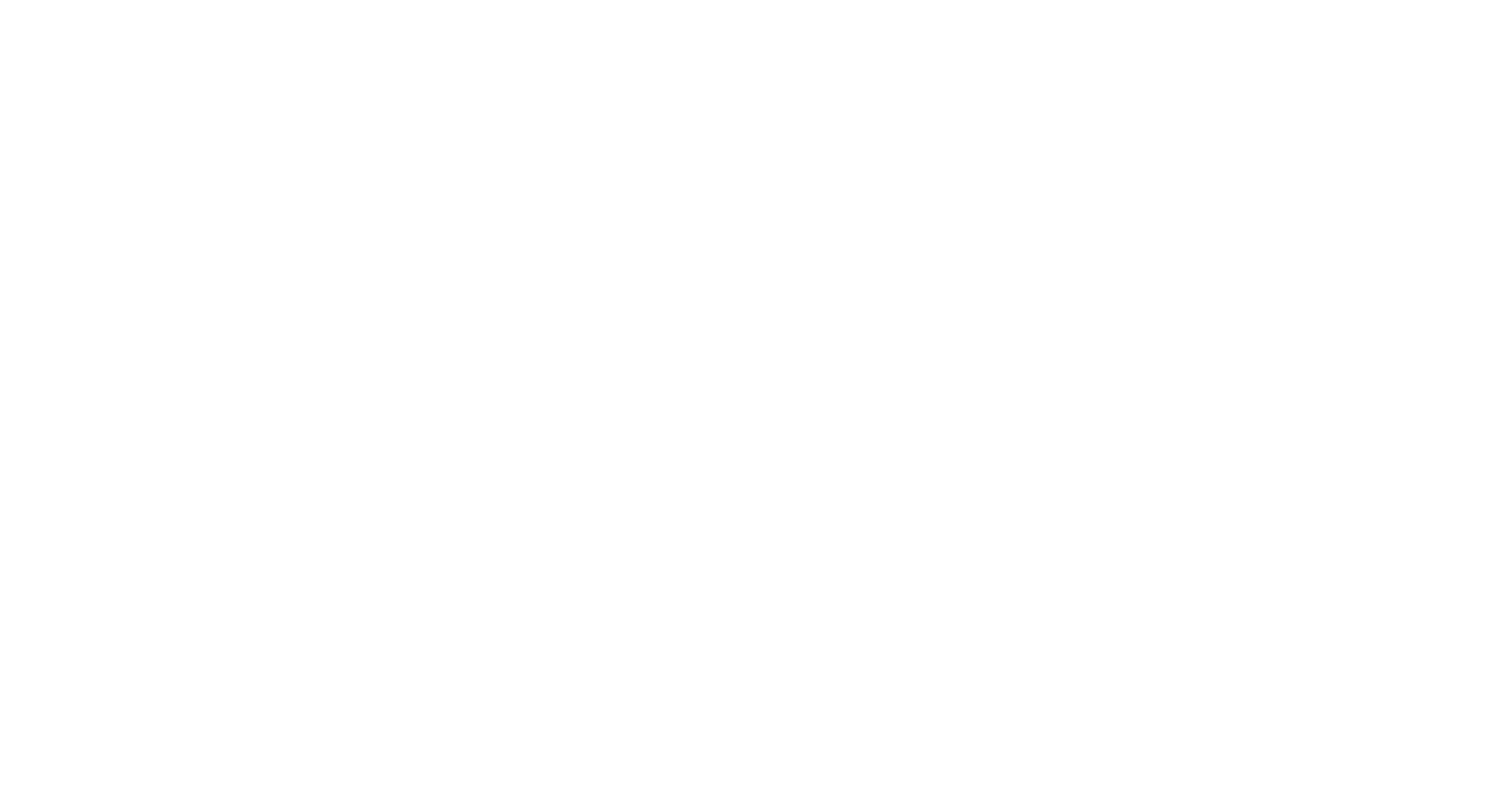 scroll, scrollTop: 0, scrollLeft: 0, axis: both 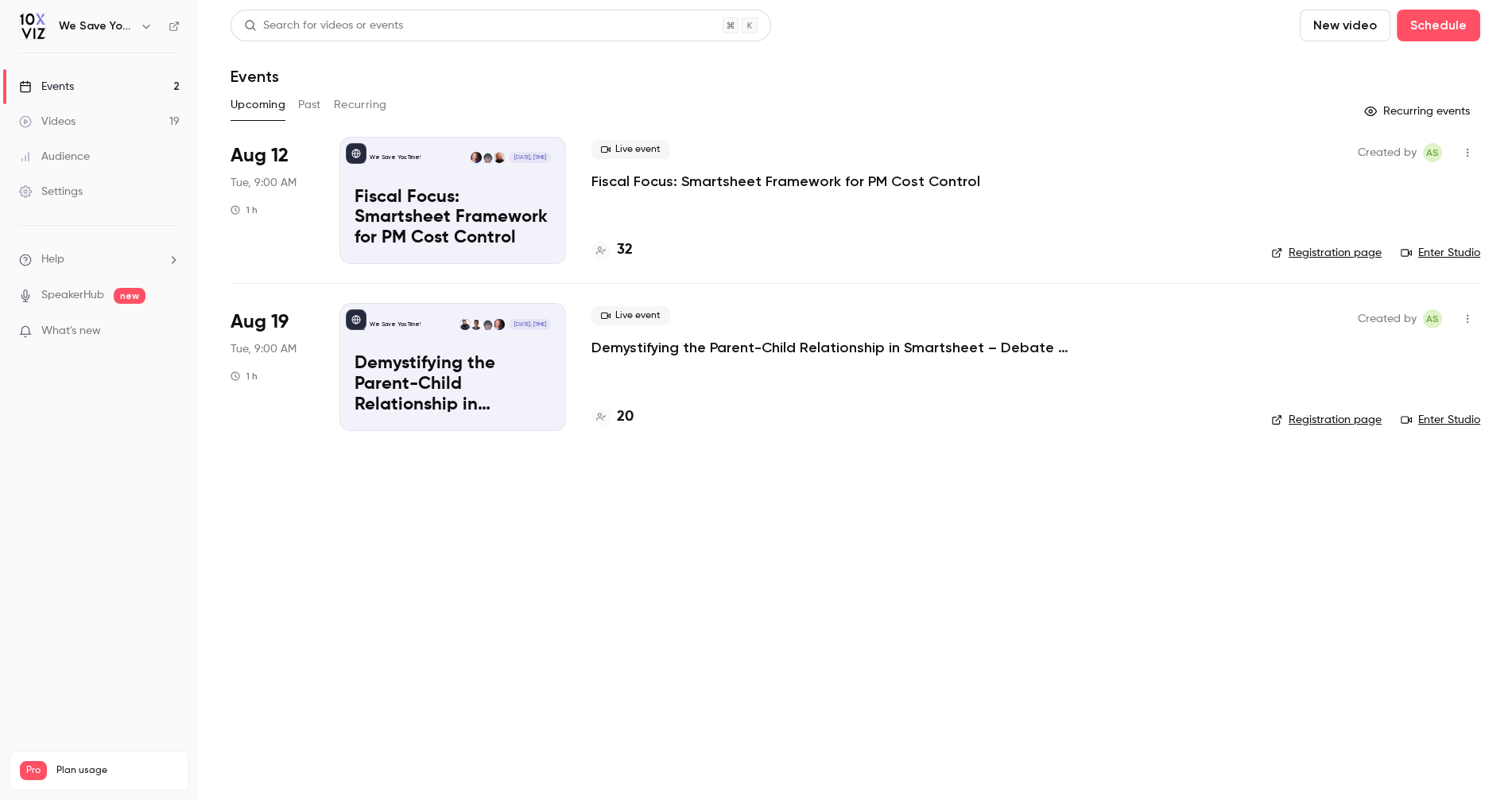 click on "Settings" at bounding box center (99, 192) 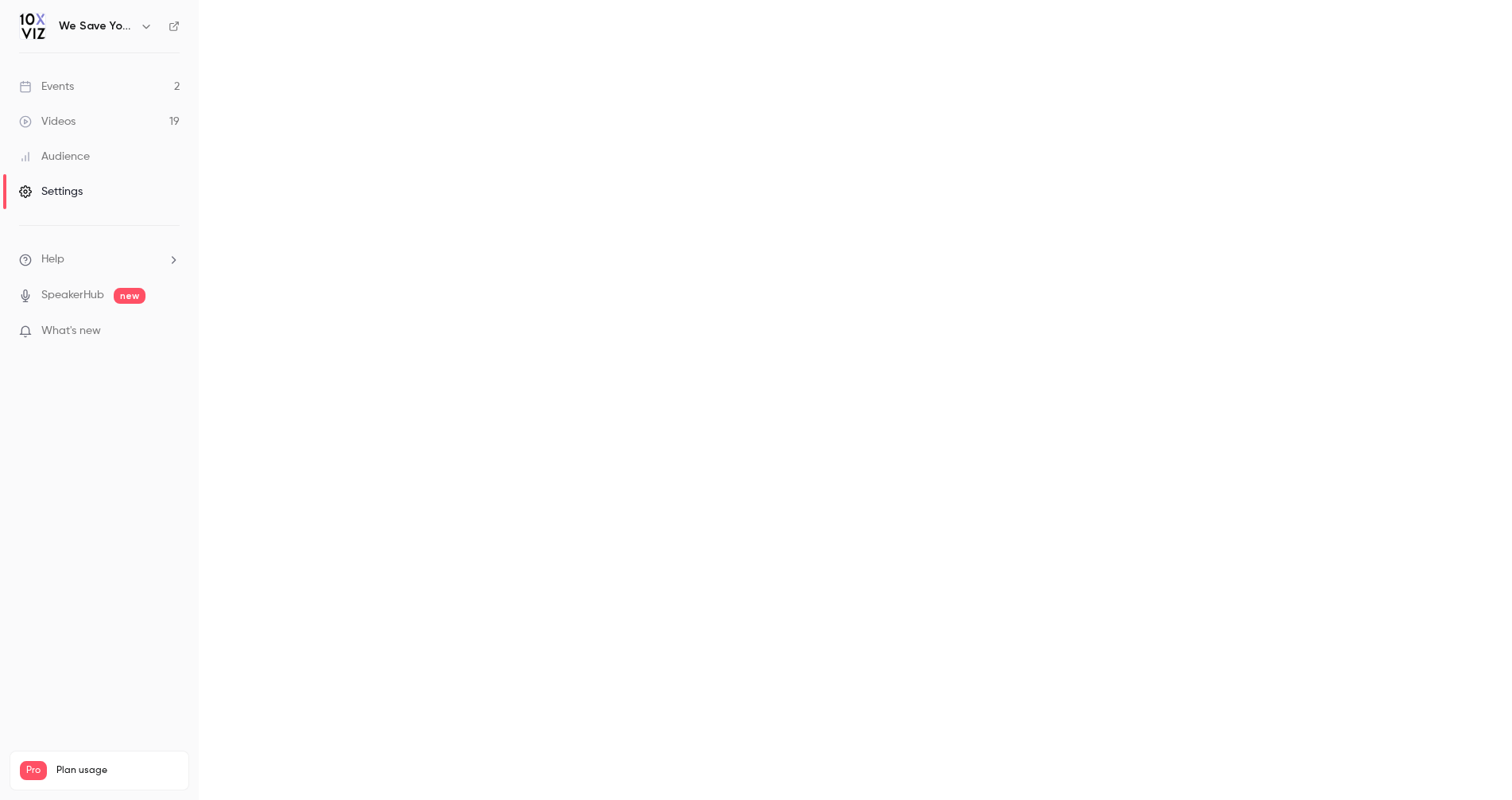 scroll, scrollTop: 267, scrollLeft: 0, axis: vertical 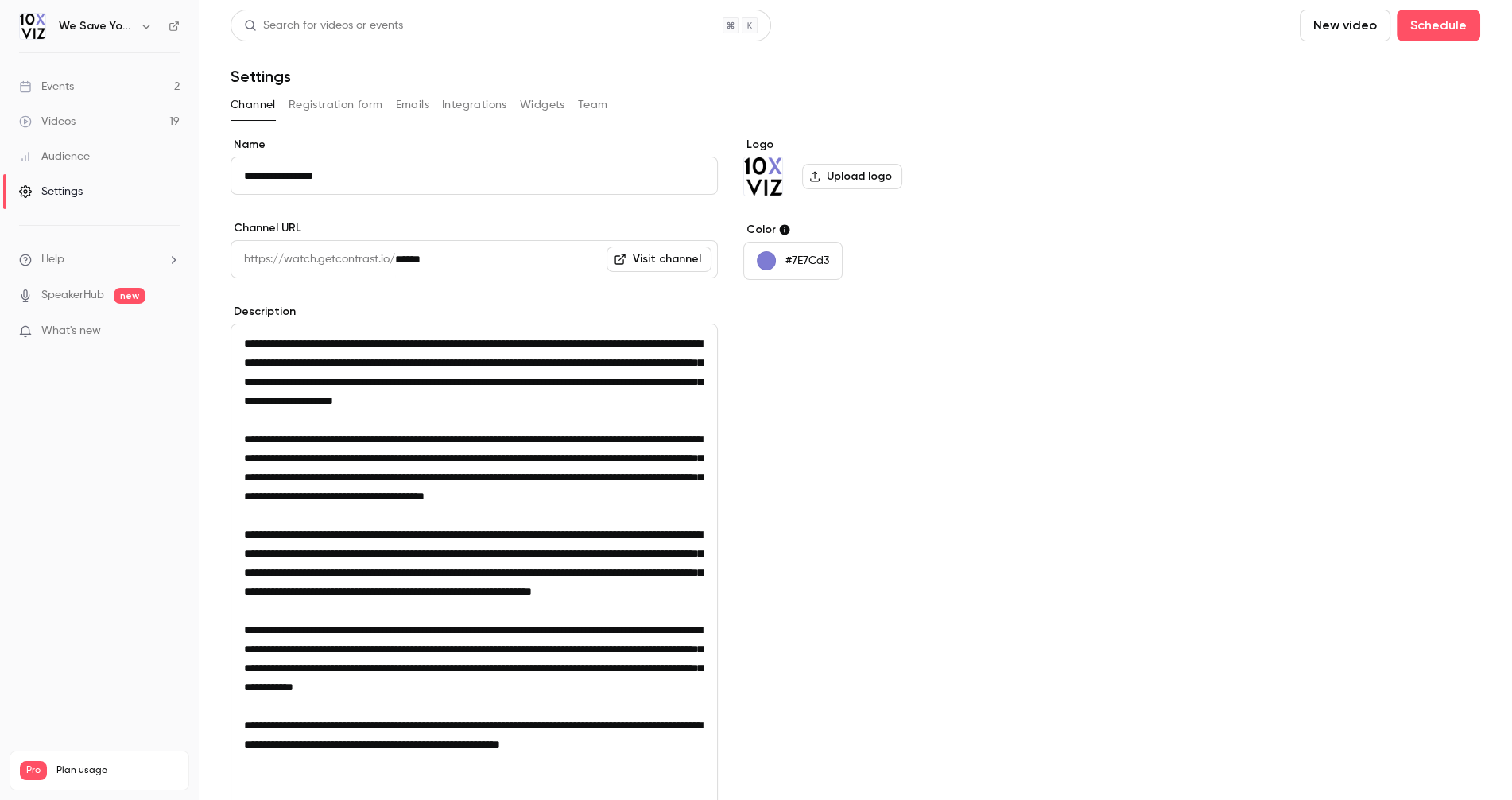 click on "Widgets" at bounding box center (542, 105) 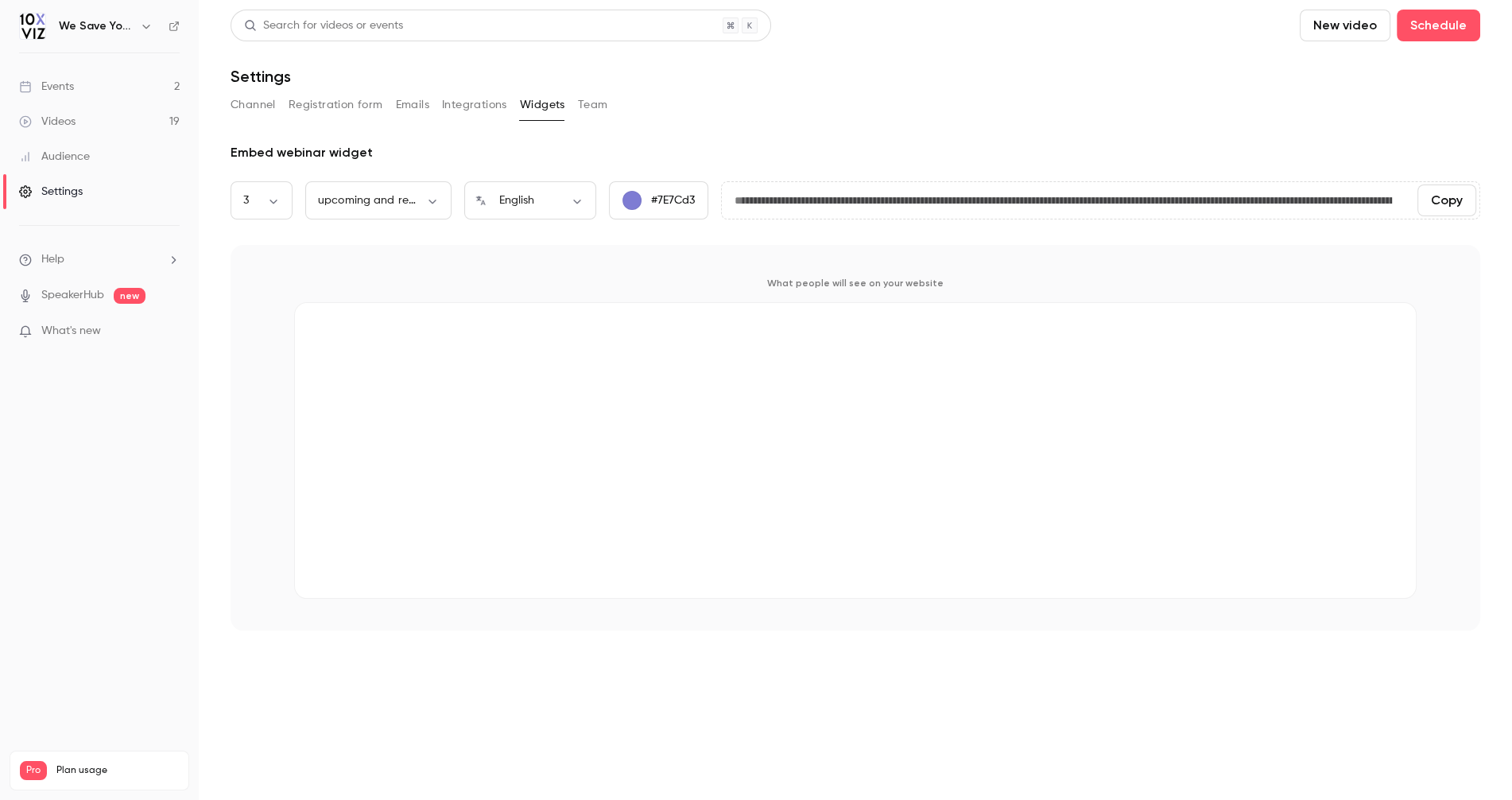click on "Registration form" at bounding box center (335, 105) 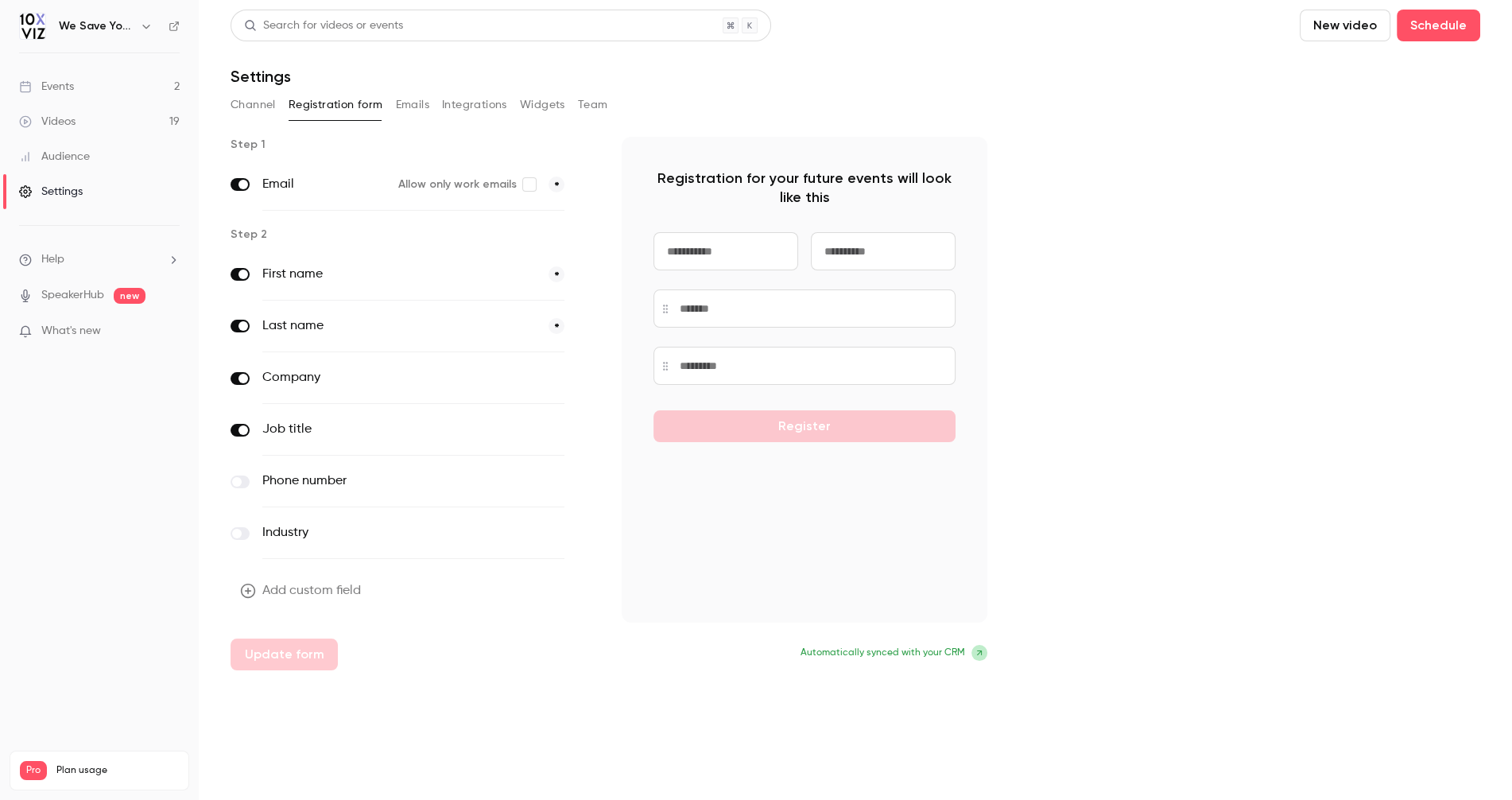 click on "Emails" at bounding box center (413, 105) 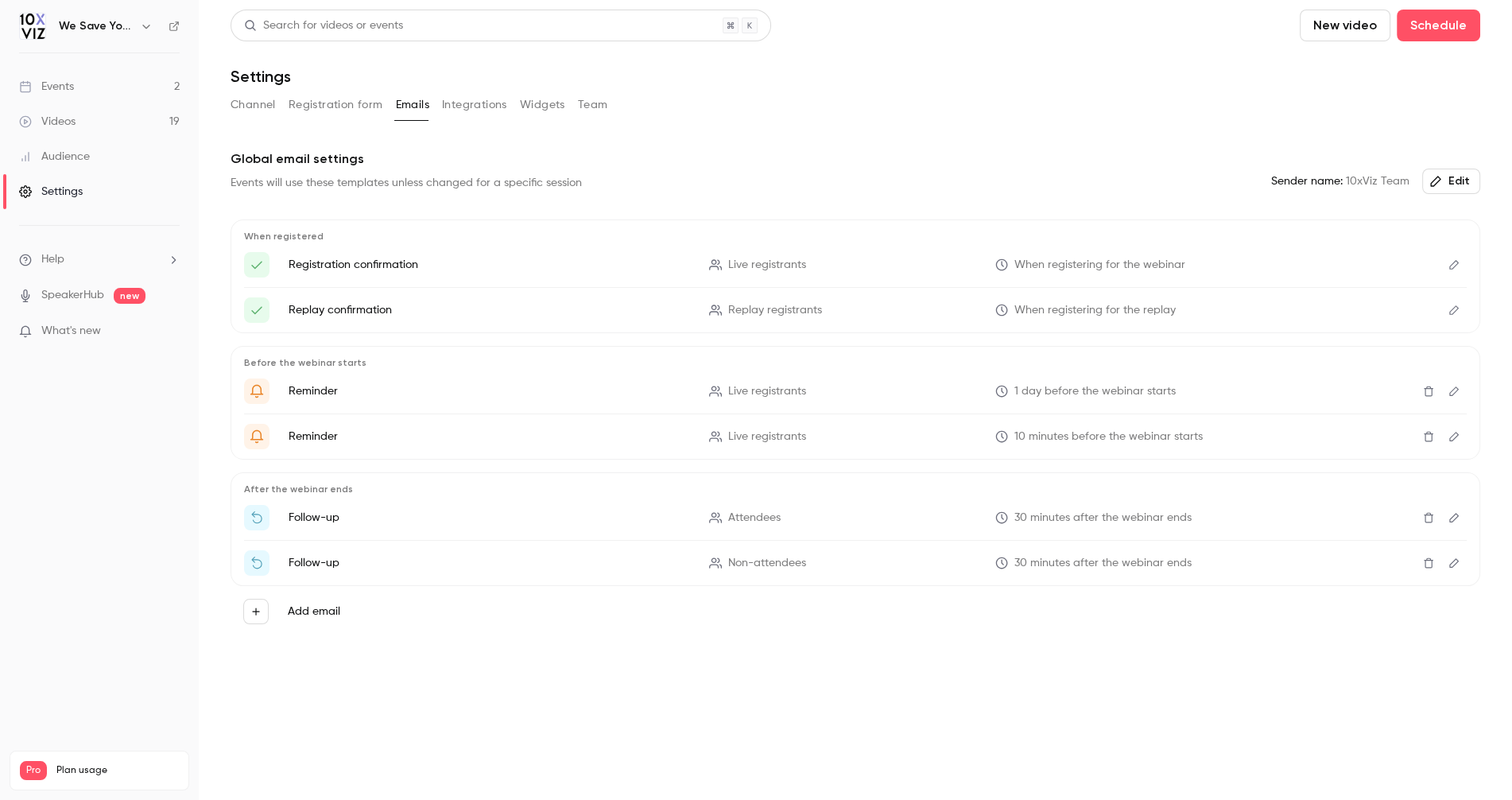 click on "Integrations" at bounding box center (475, 105) 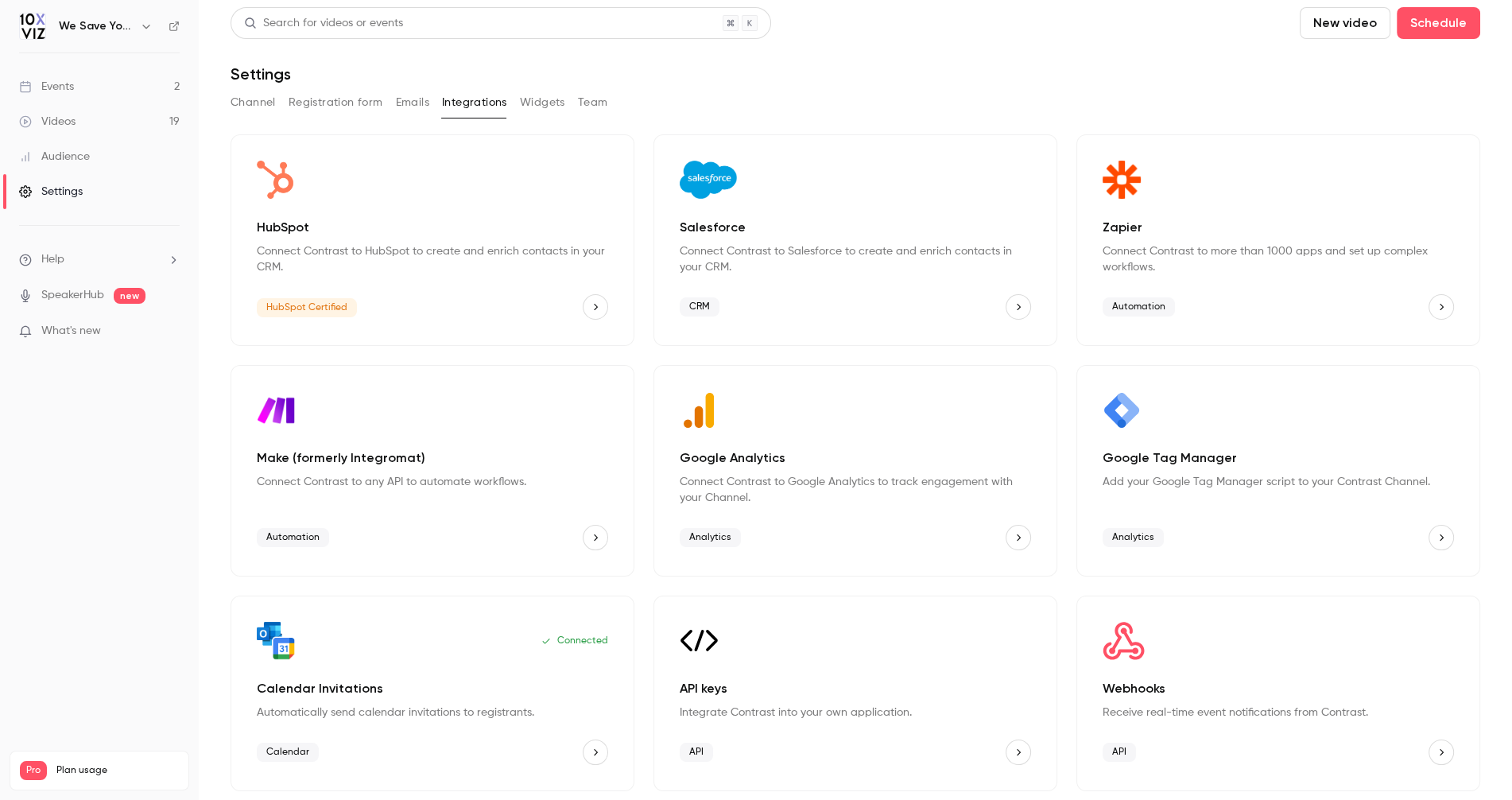 scroll, scrollTop: 0, scrollLeft: 0, axis: both 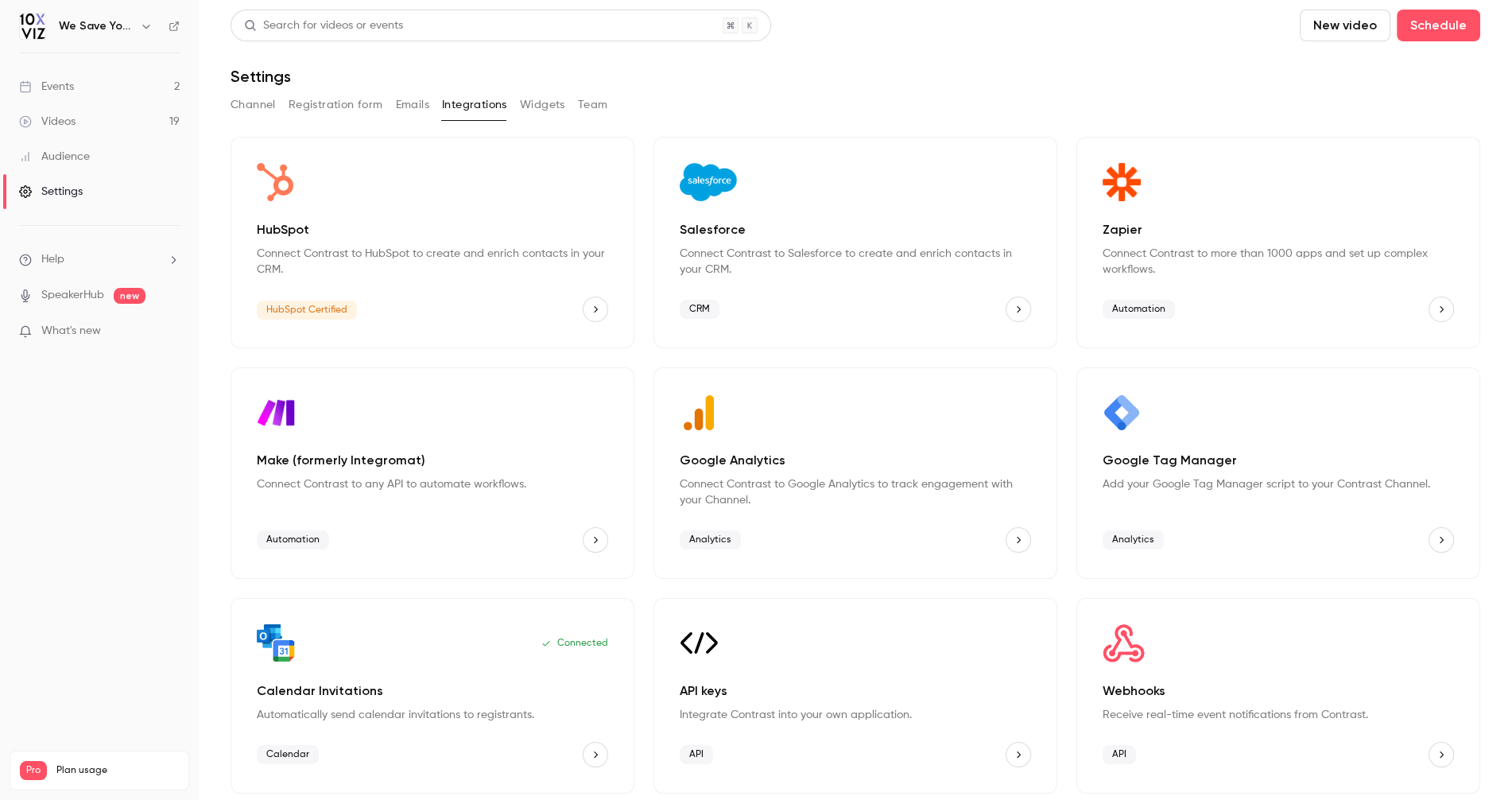 click on "Team" at bounding box center (593, 105) 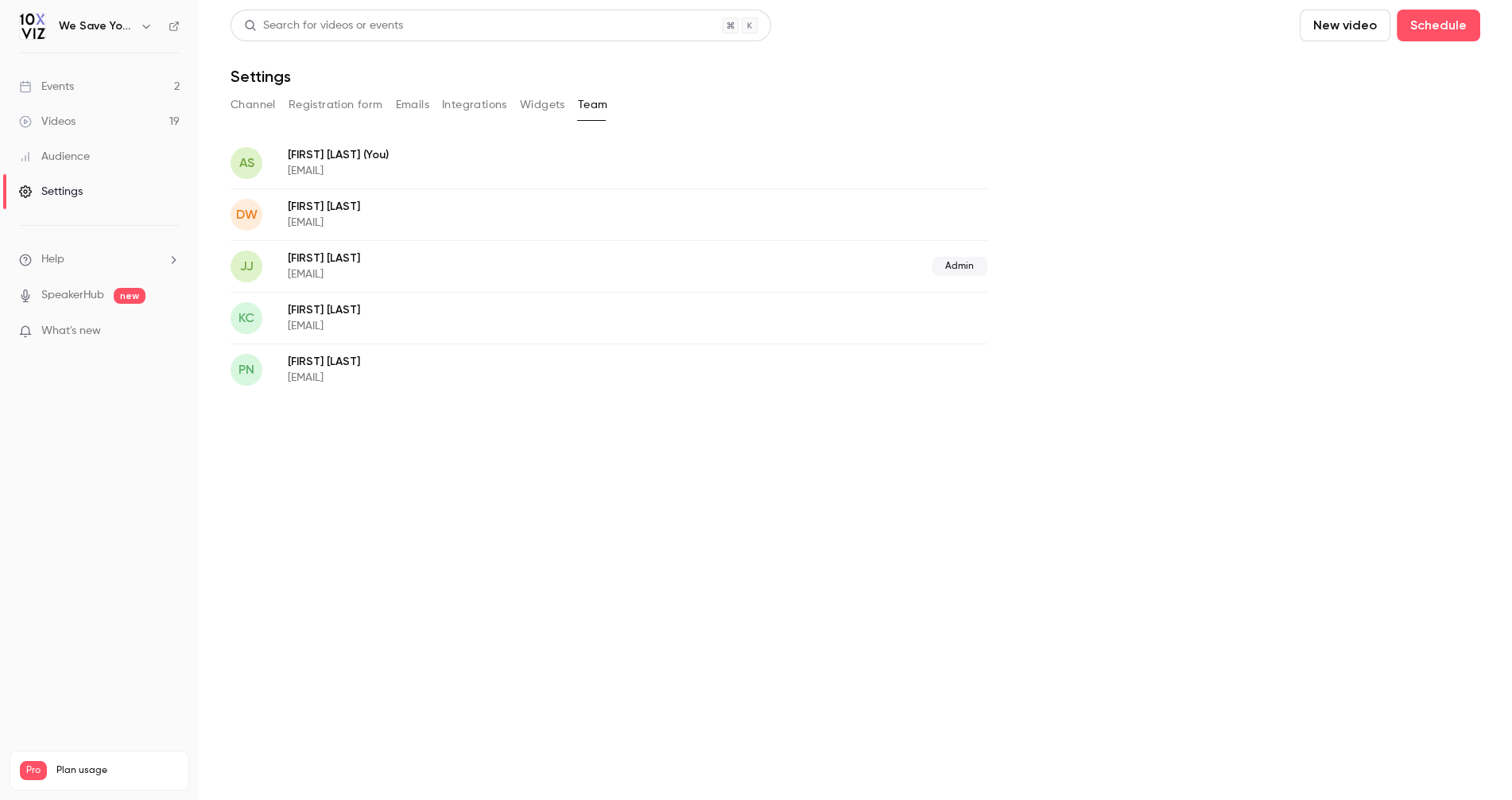 click on "Channel" at bounding box center [253, 105] 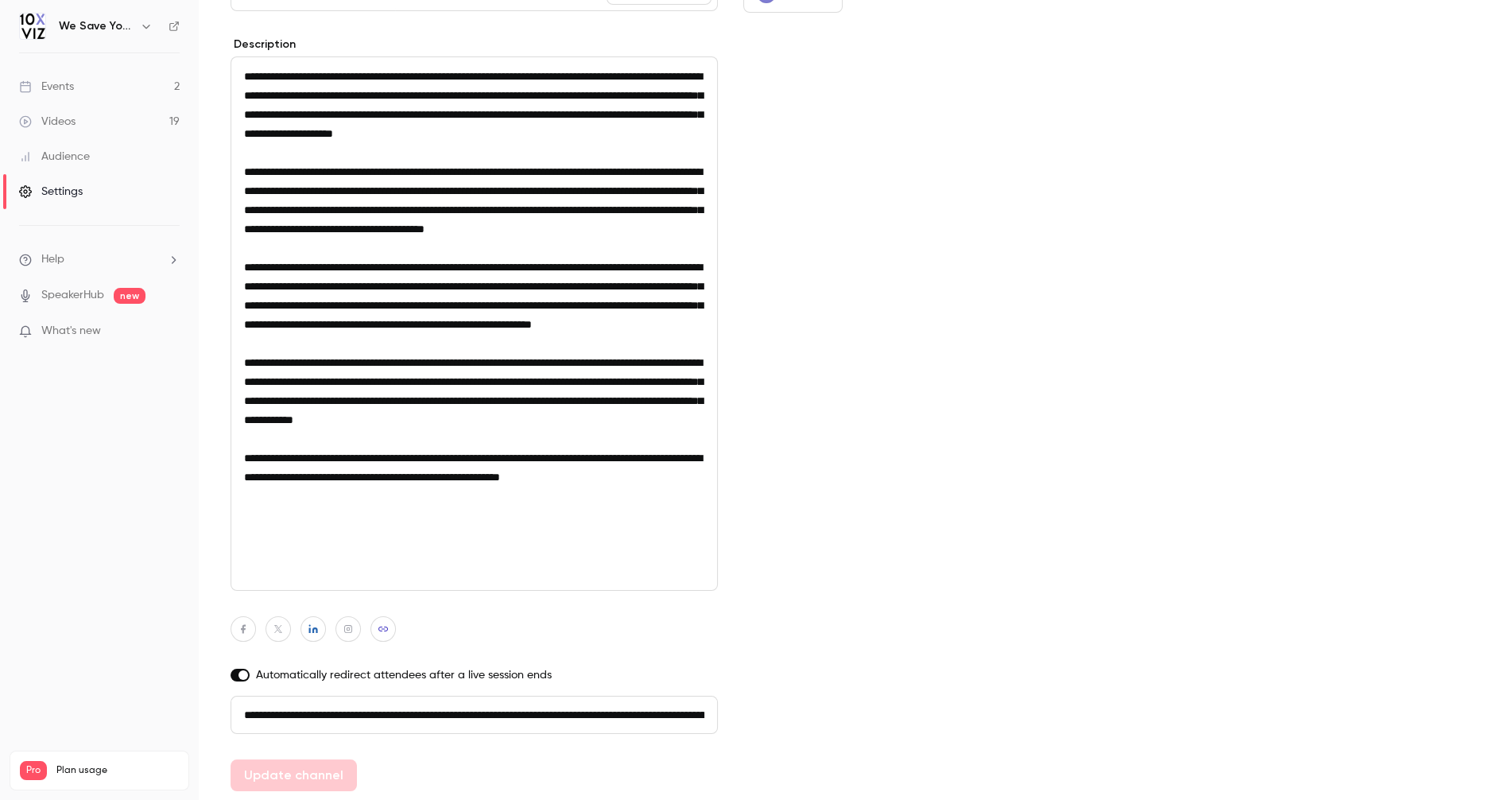 scroll, scrollTop: 0, scrollLeft: 395, axis: horizontal 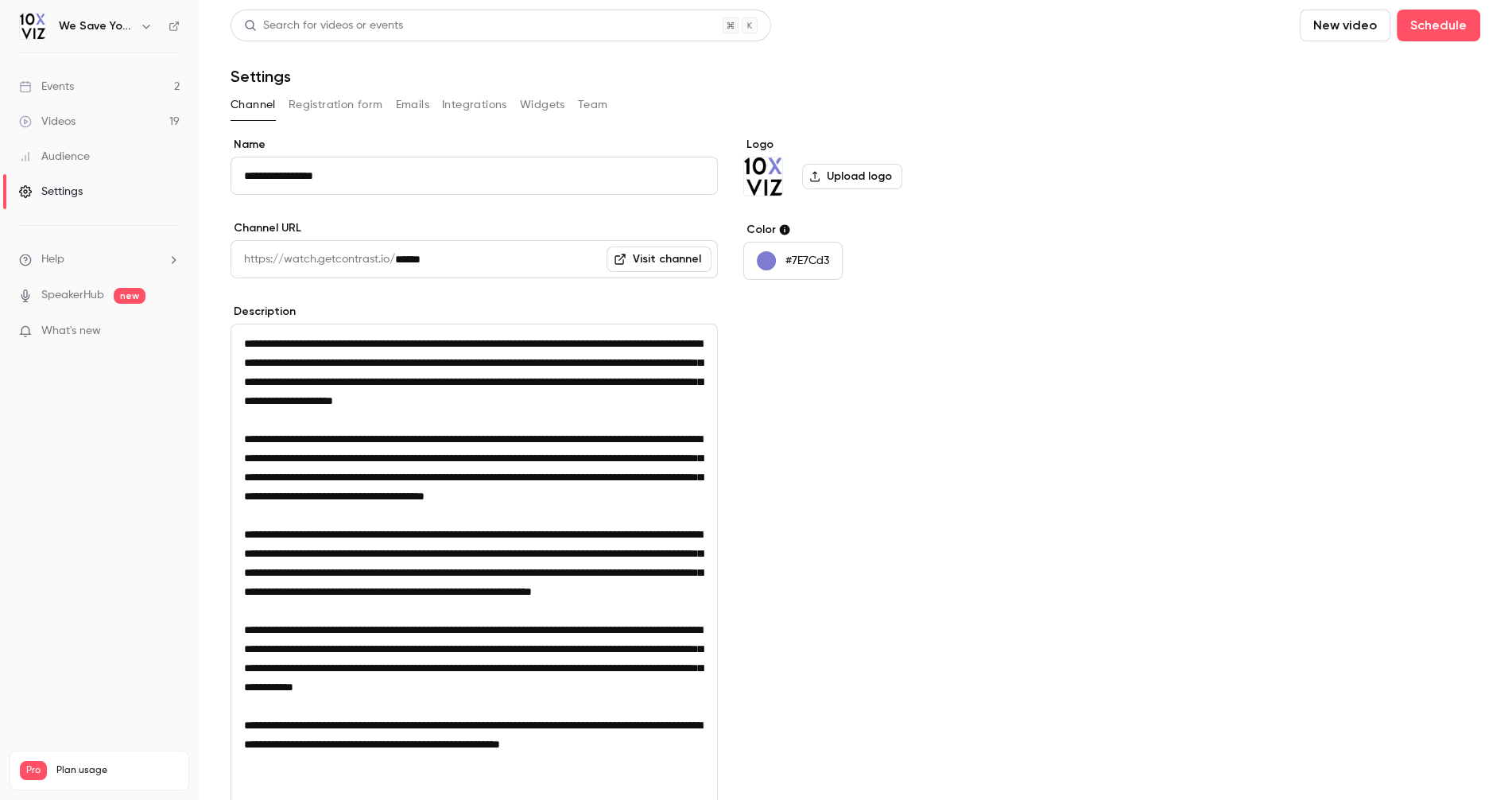 click on "Events 2" at bounding box center [99, 87] 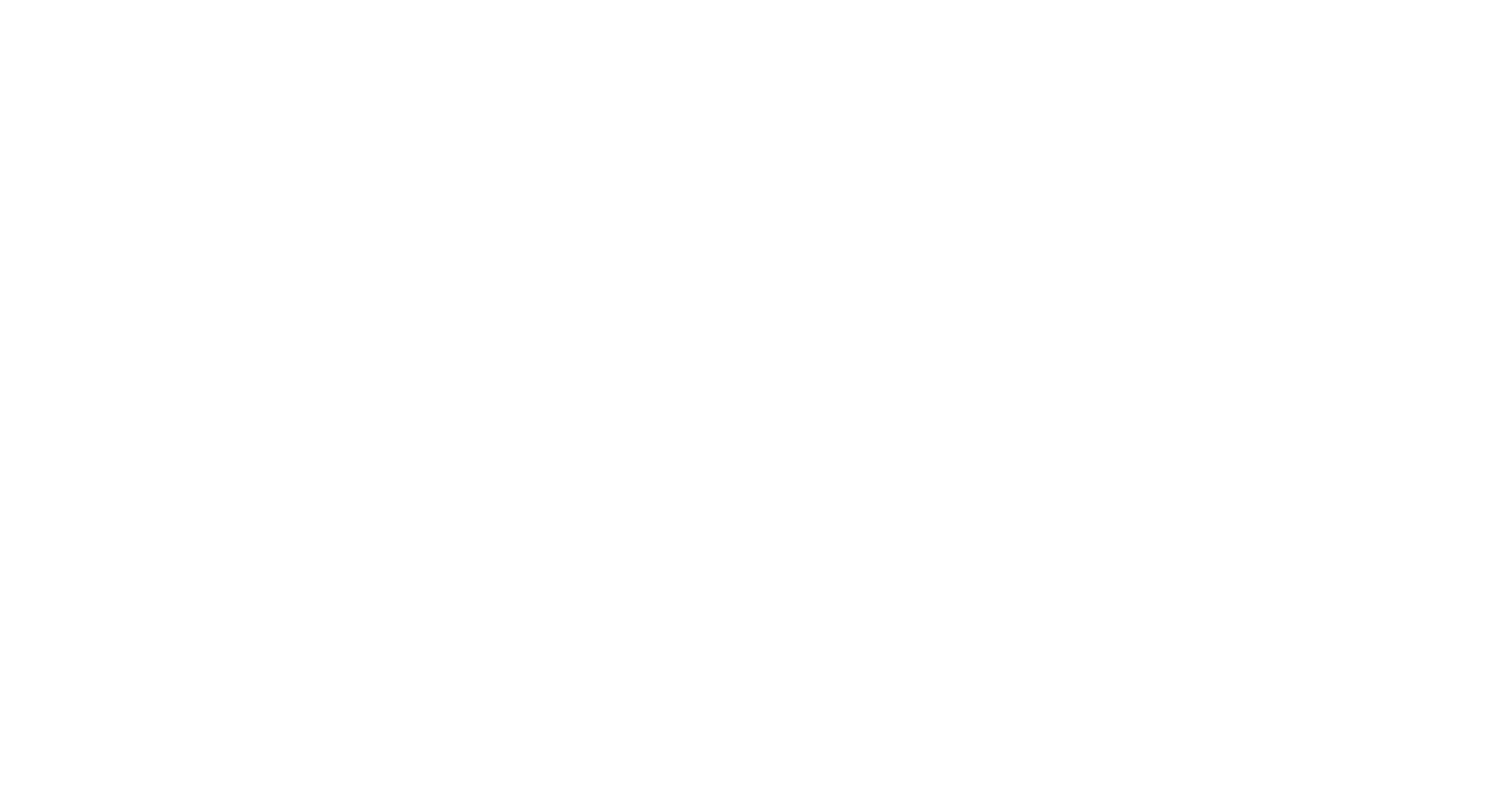 scroll, scrollTop: 0, scrollLeft: 0, axis: both 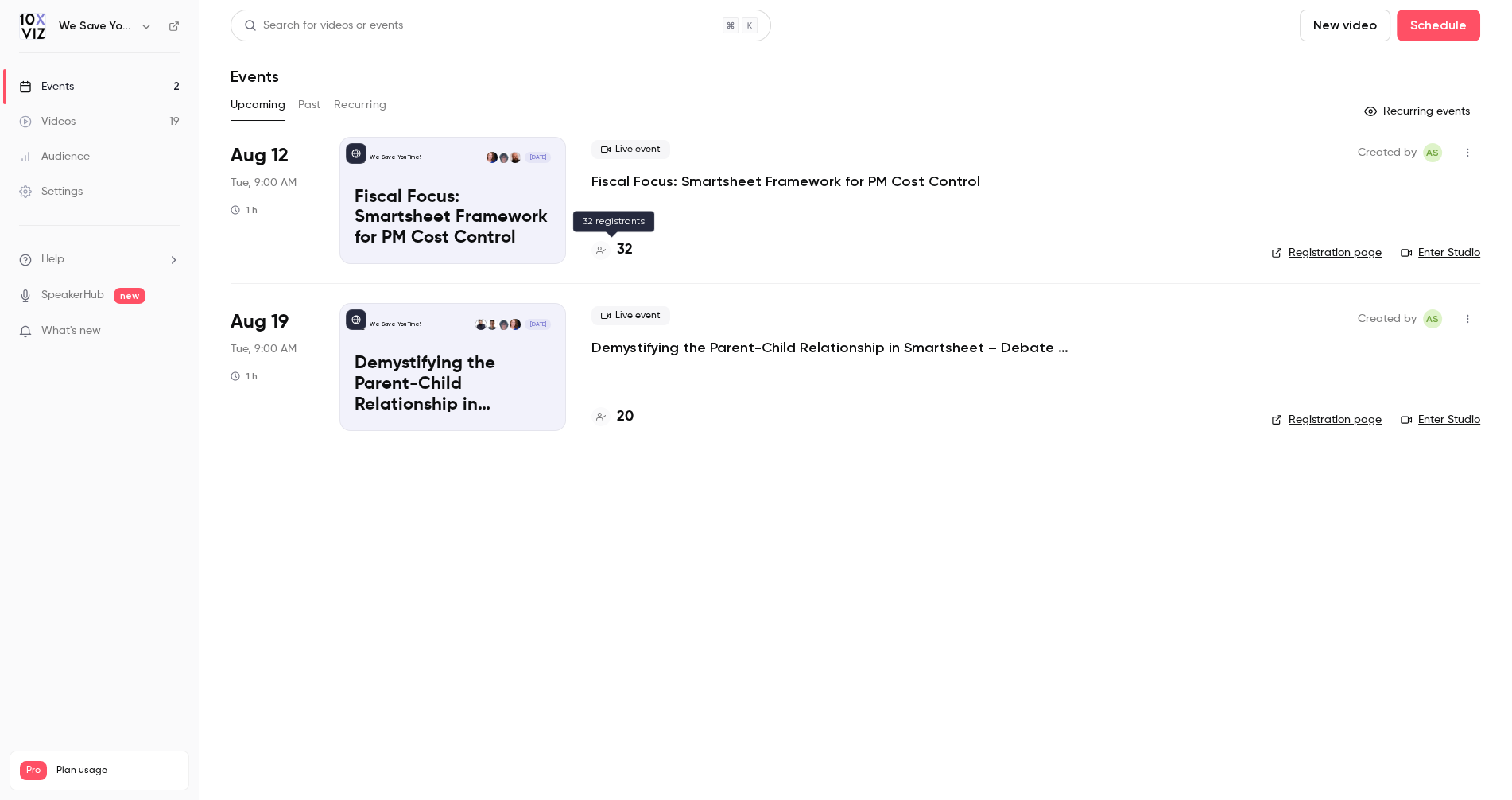 click on "32" at bounding box center [612, 250] 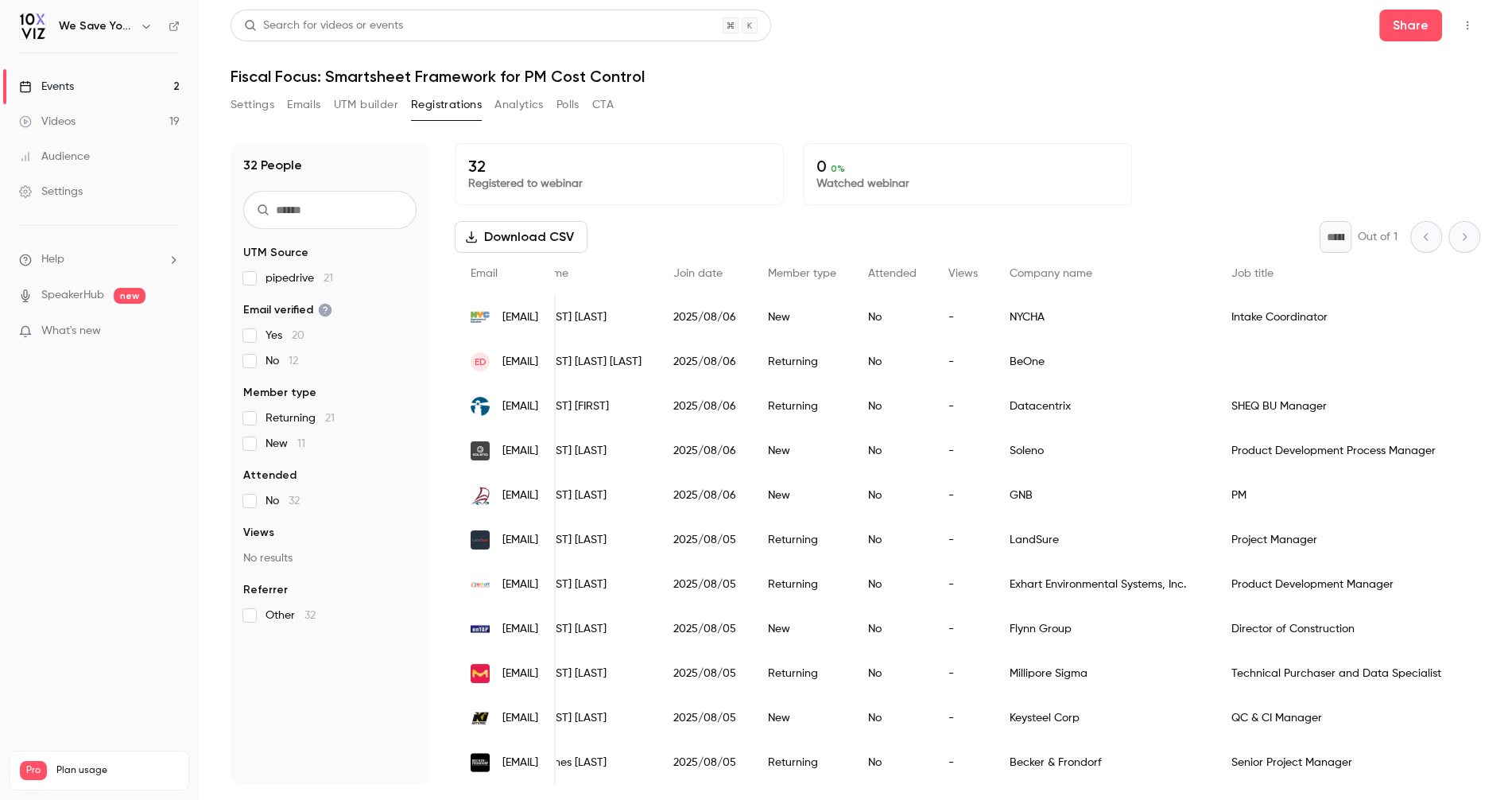 scroll, scrollTop: 0, scrollLeft: 0, axis: both 